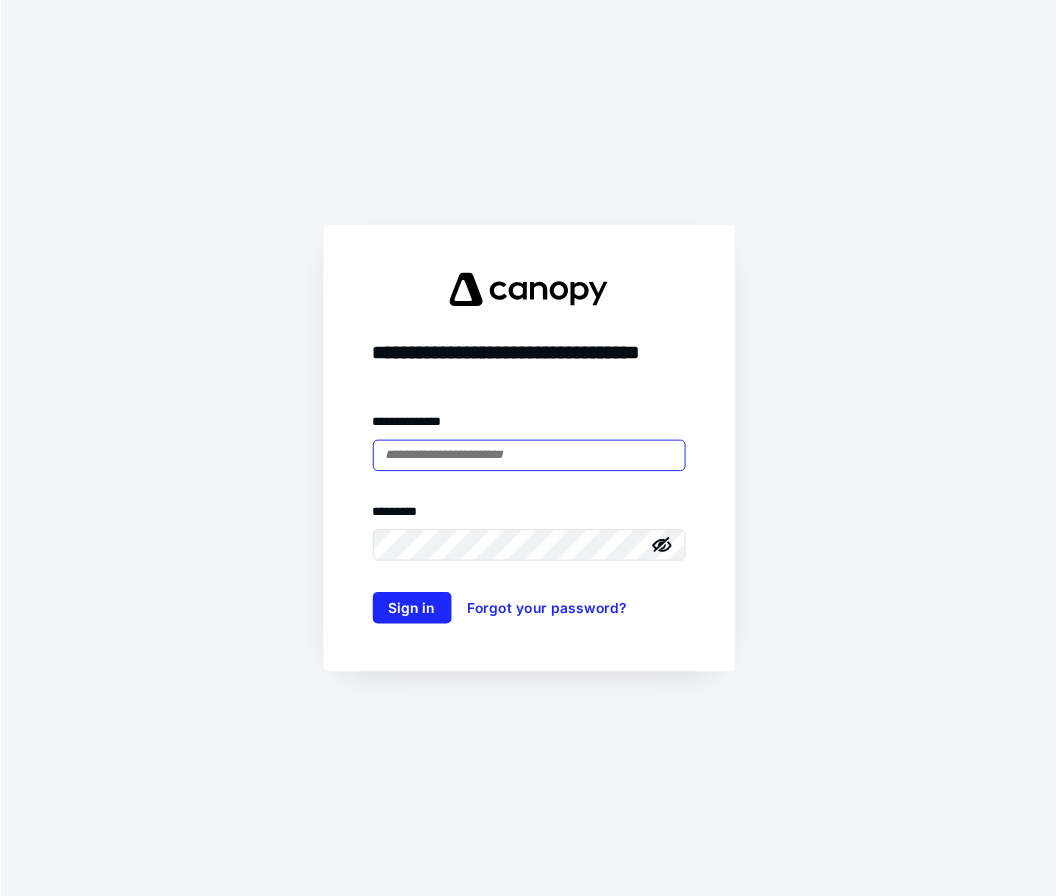 scroll, scrollTop: 0, scrollLeft: 0, axis: both 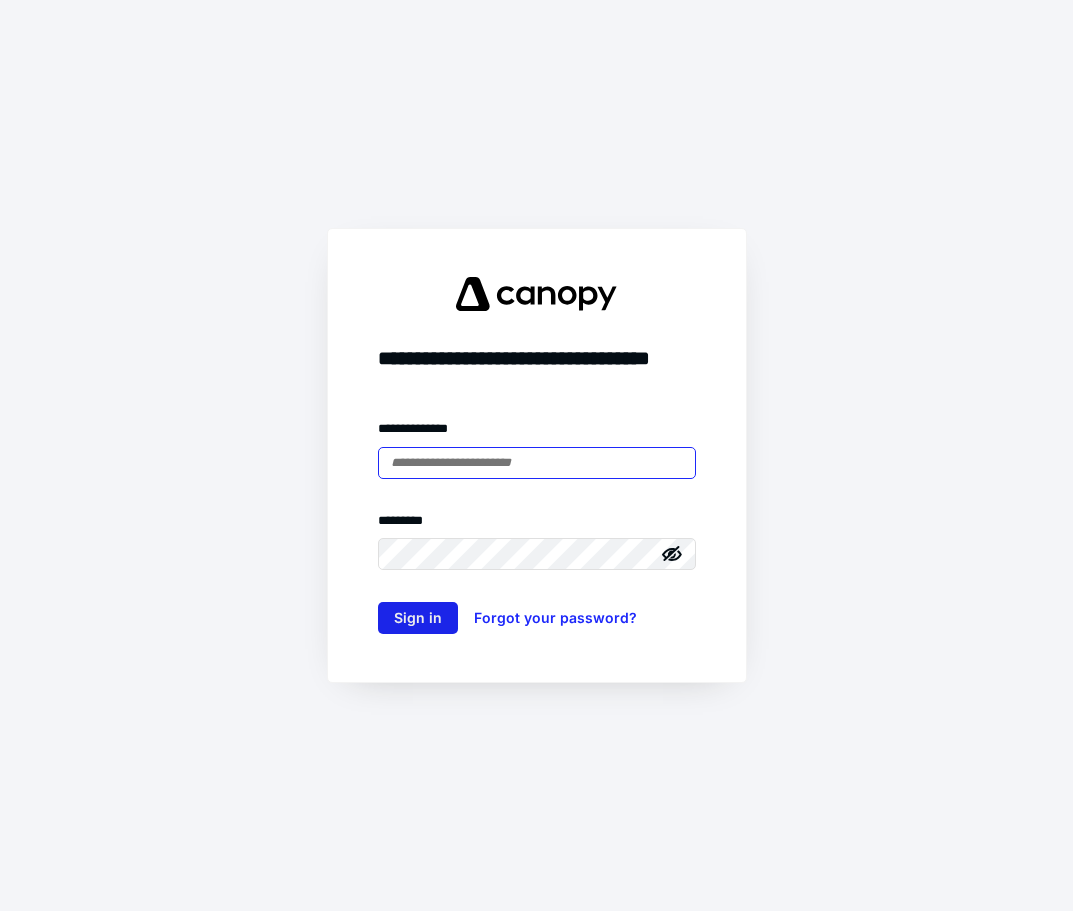 type on "**********" 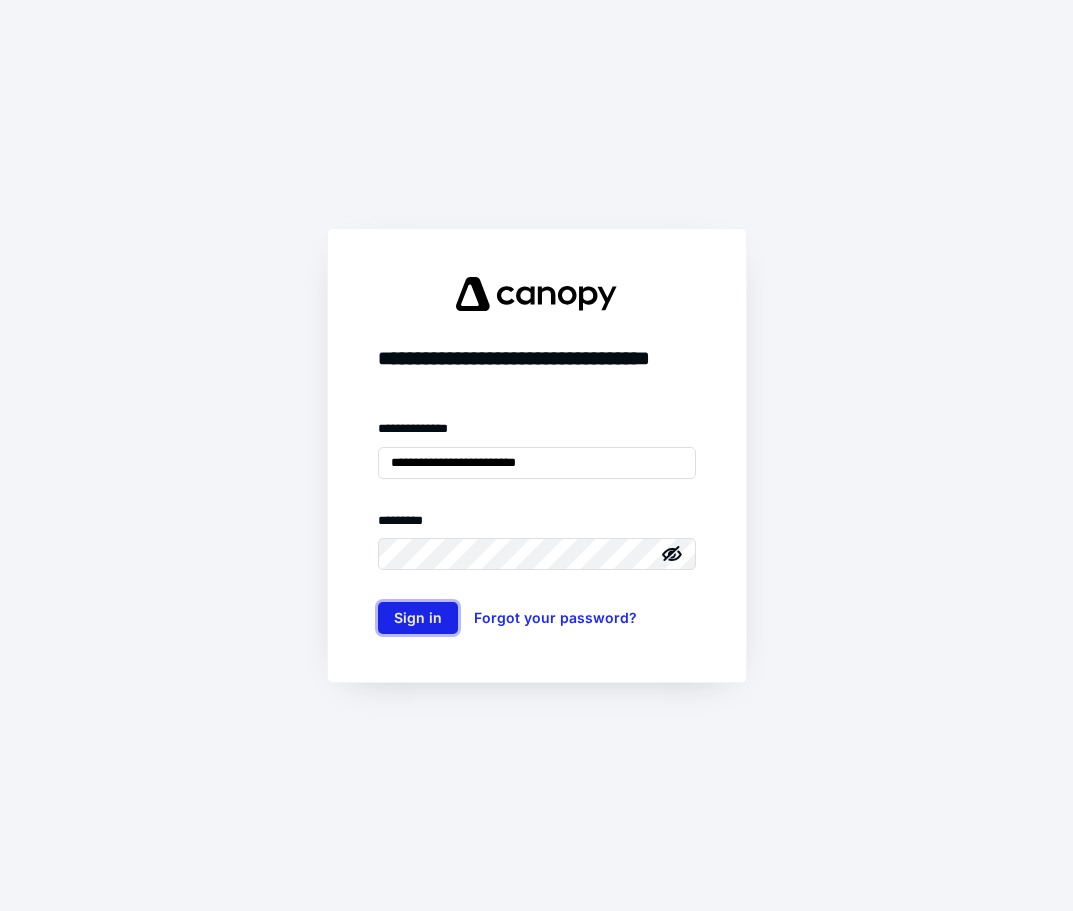 click on "Sign in" at bounding box center (418, 618) 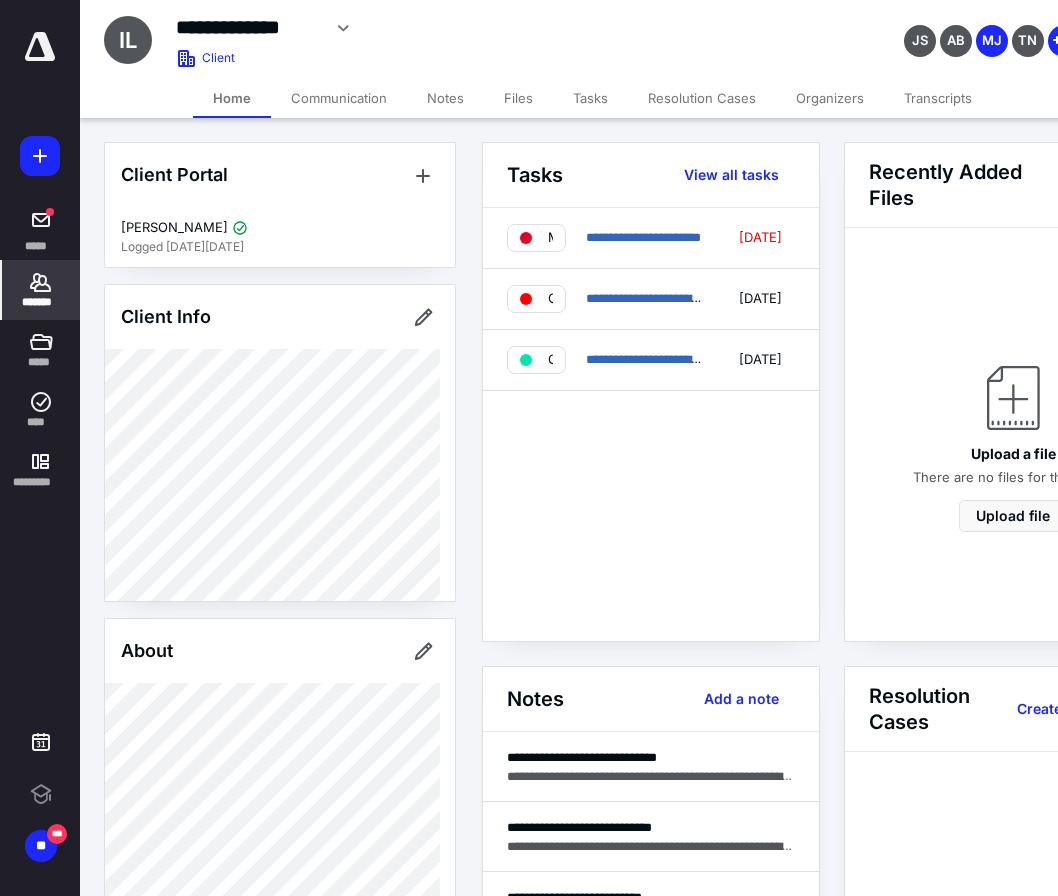 click on "*******" at bounding box center (41, 290) 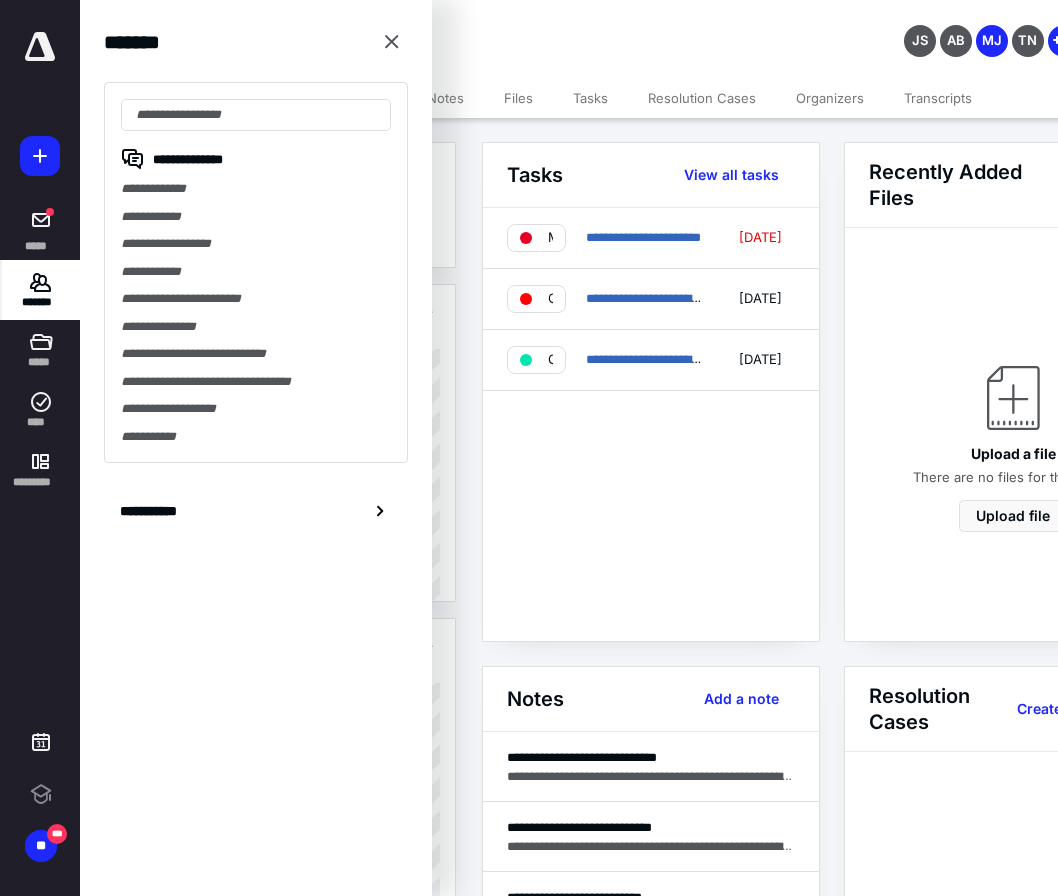scroll, scrollTop: 0, scrollLeft: 0, axis: both 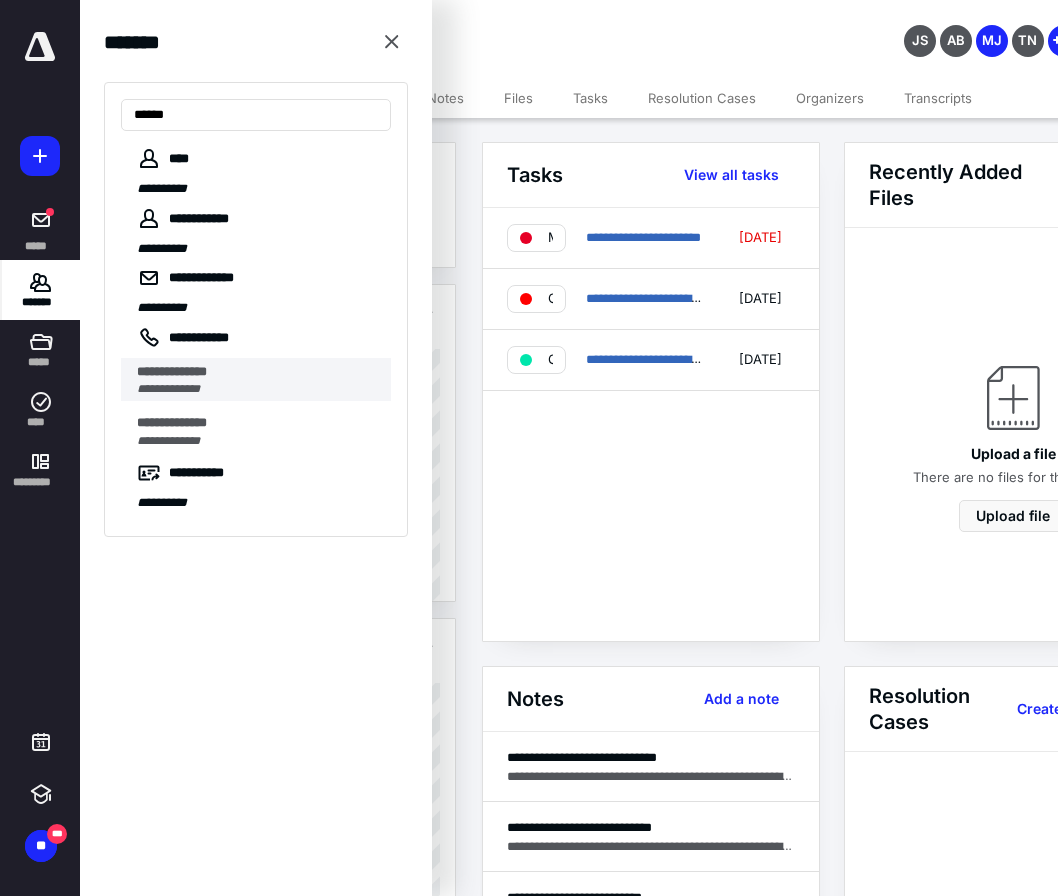 type on "******" 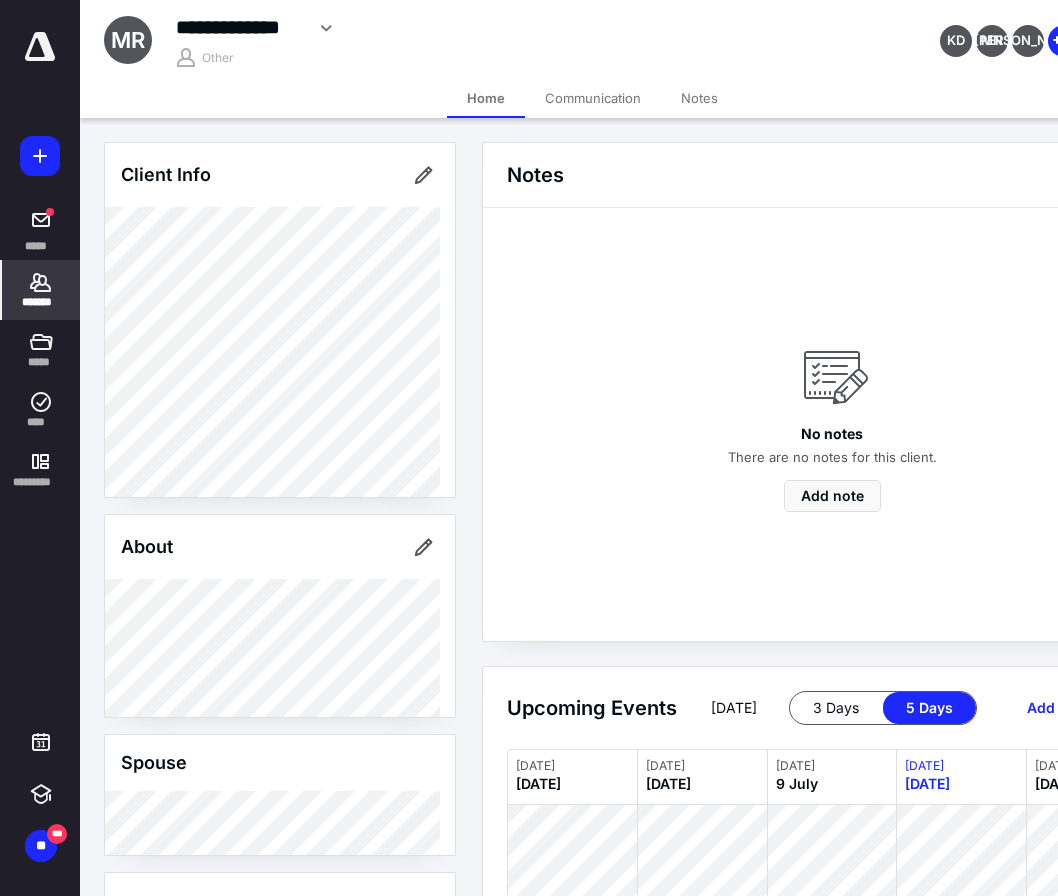 drag, startPoint x: 531, startPoint y: 73, endPoint x: 522, endPoint y: 54, distance: 21.023796 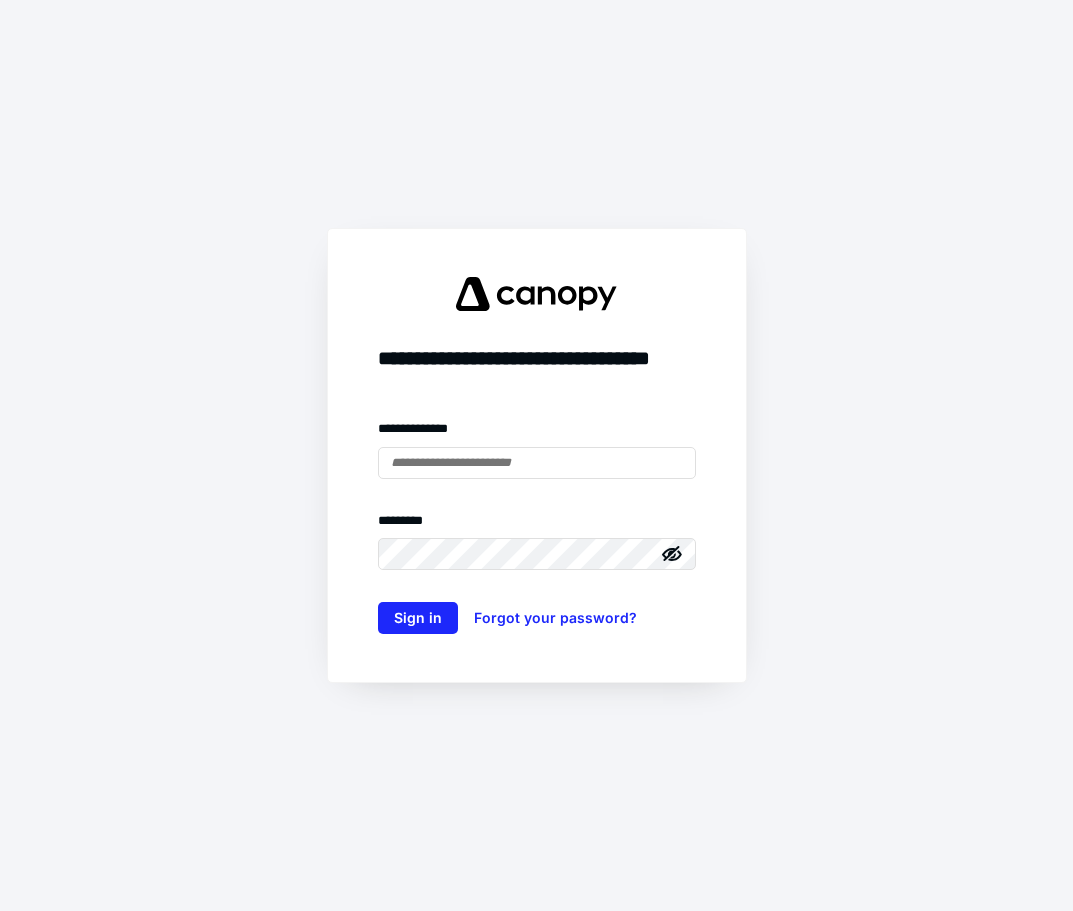scroll, scrollTop: 0, scrollLeft: 0, axis: both 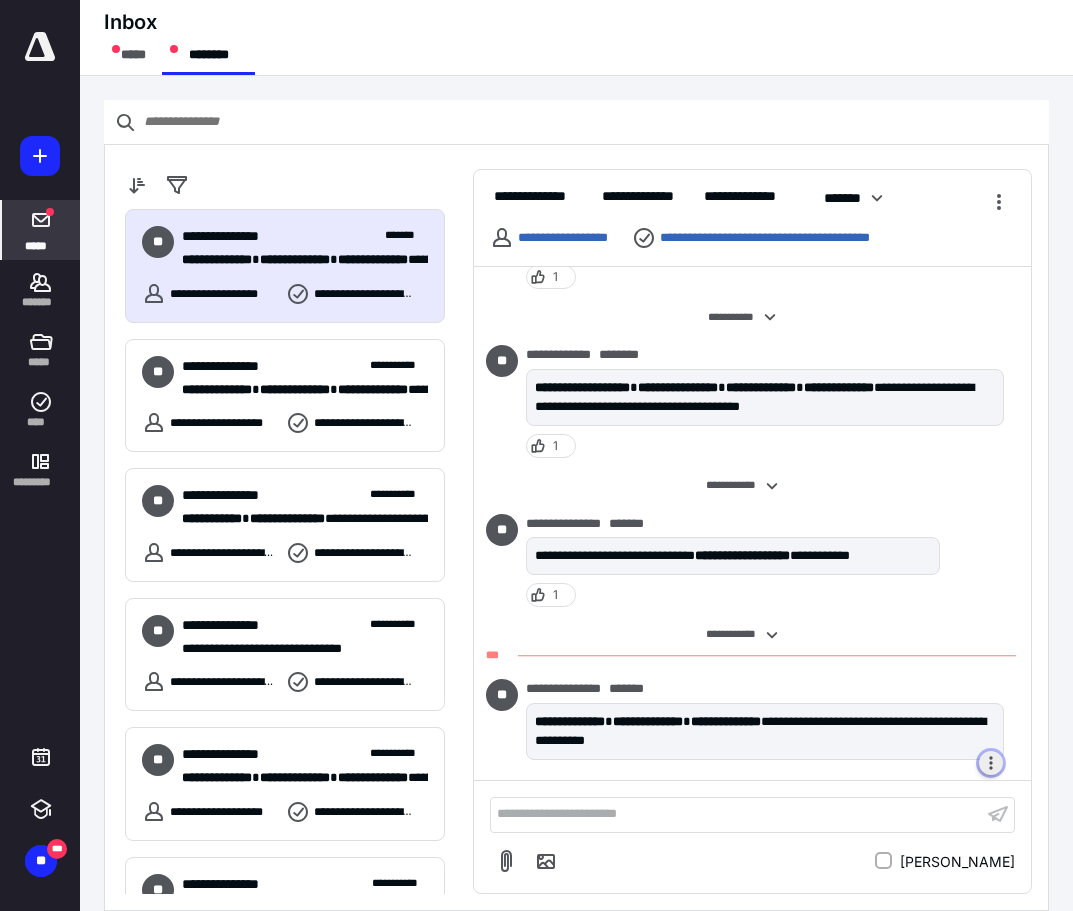 click at bounding box center [991, 763] 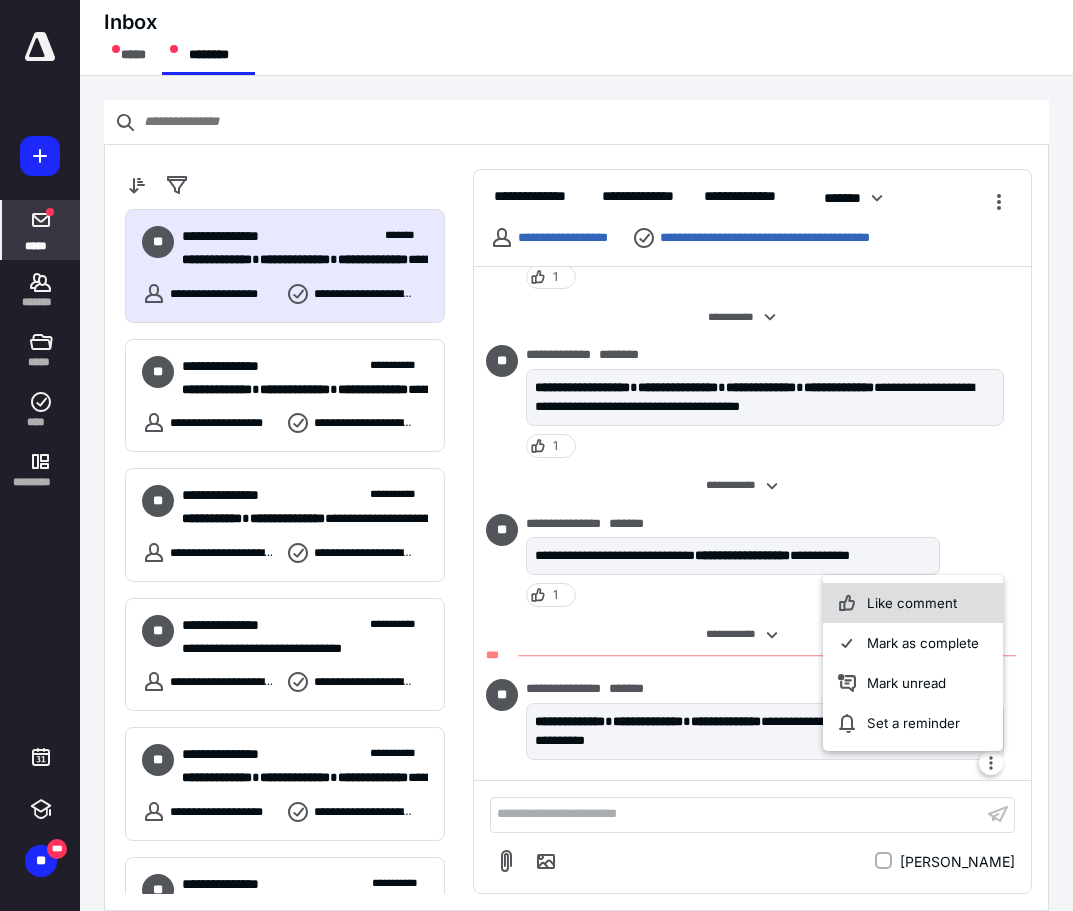click on "Like comment" at bounding box center [913, 603] 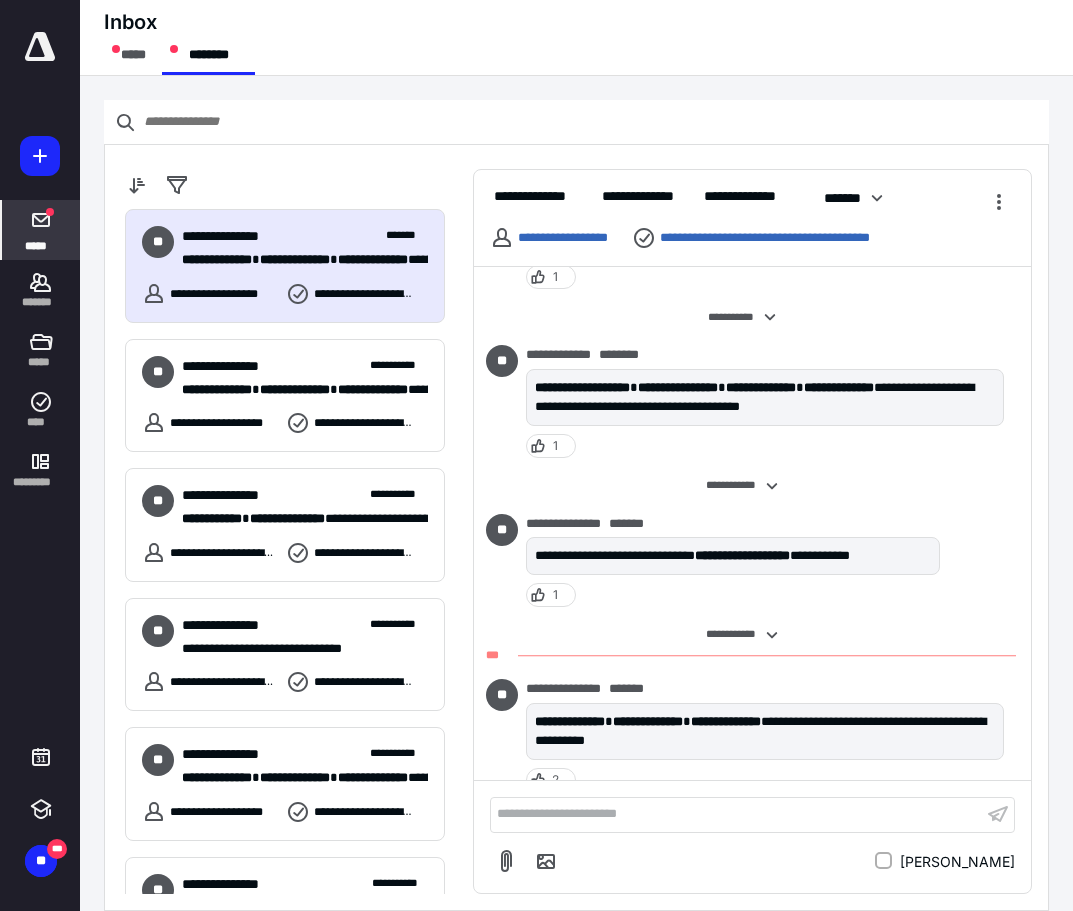 click on "Inbox ***** ********" at bounding box center (576, 38) 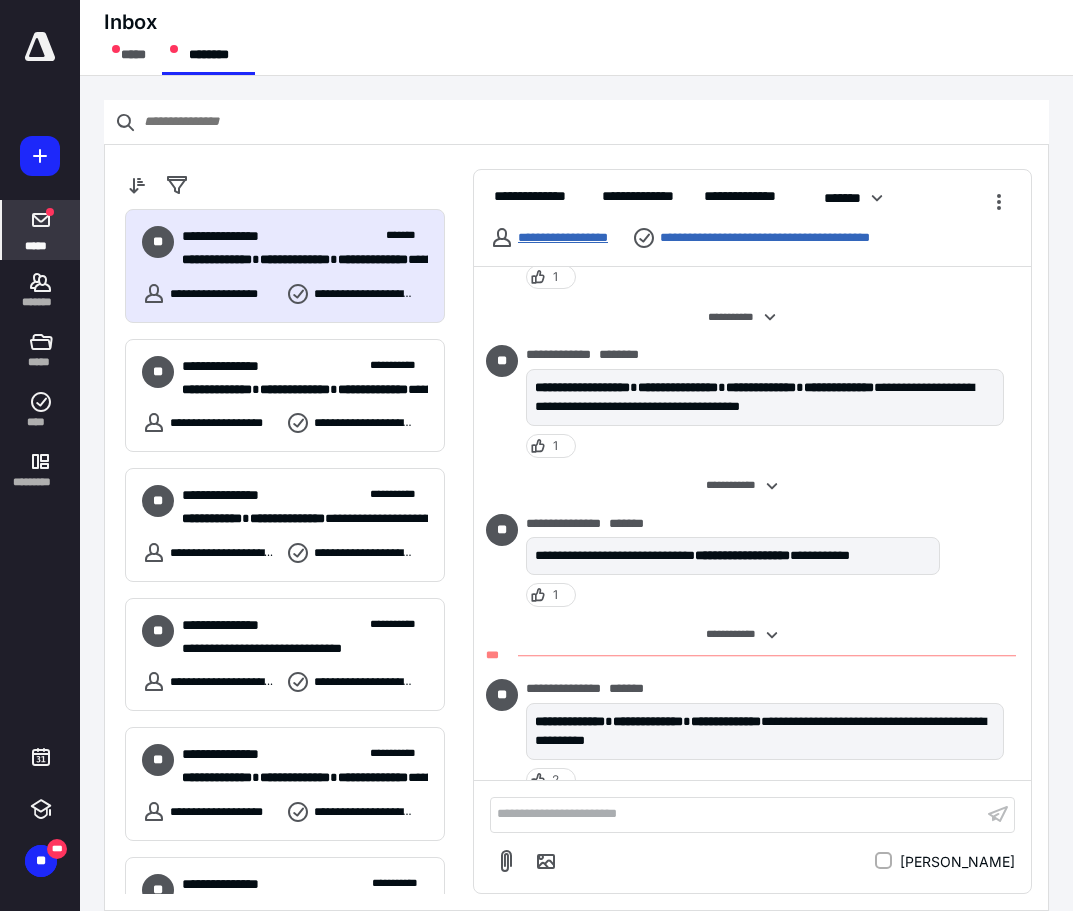 click on "**********" at bounding box center (563, 237) 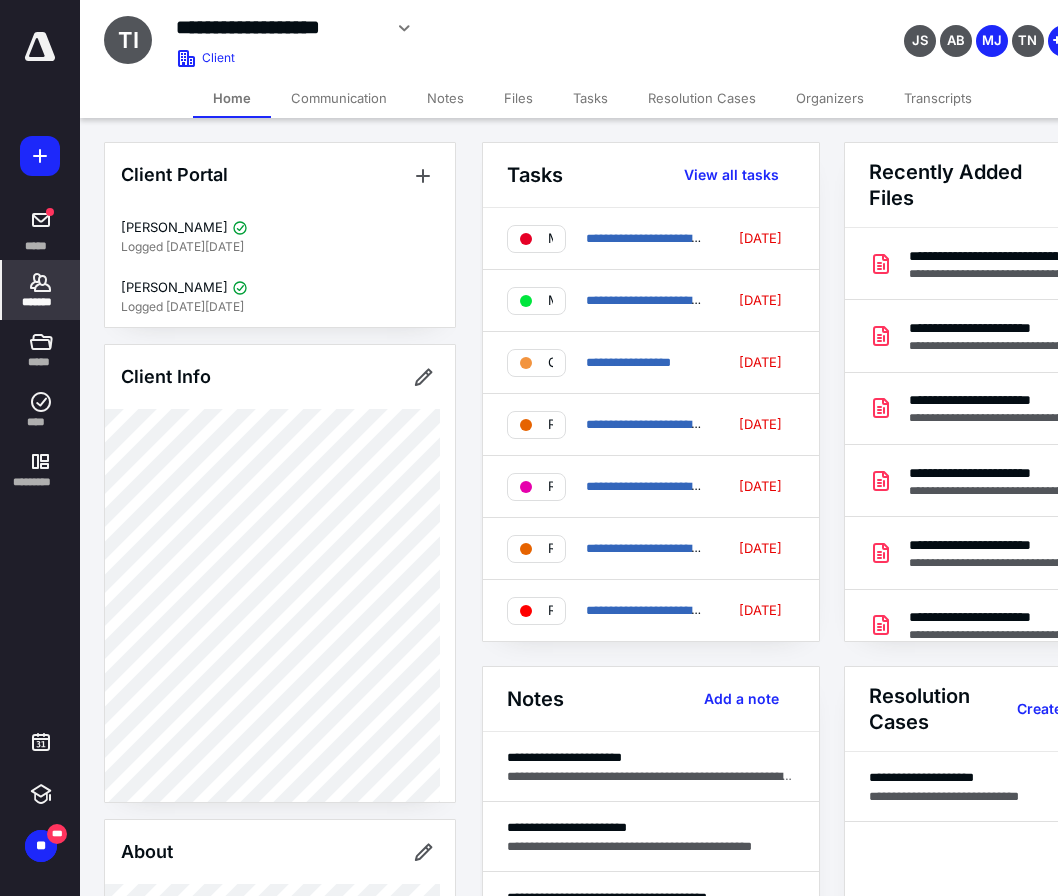 scroll, scrollTop: 400, scrollLeft: 0, axis: vertical 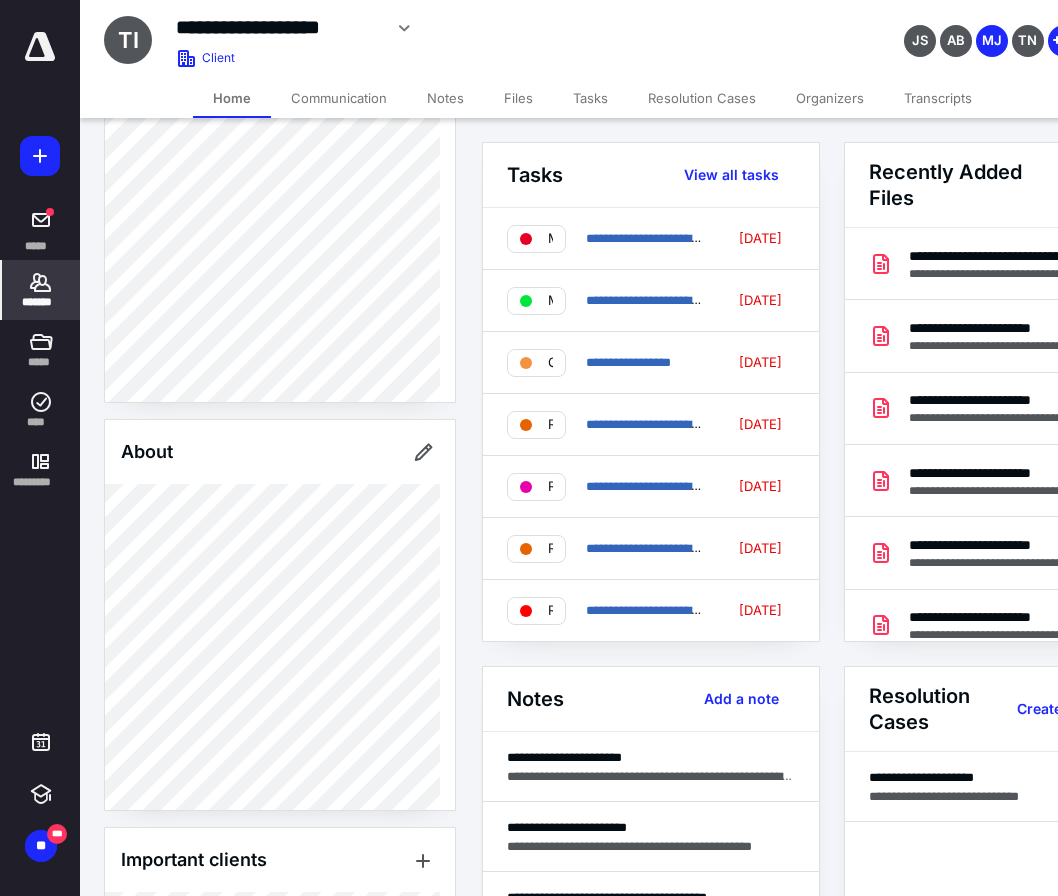 click on "**********" at bounding box center [592, 39] 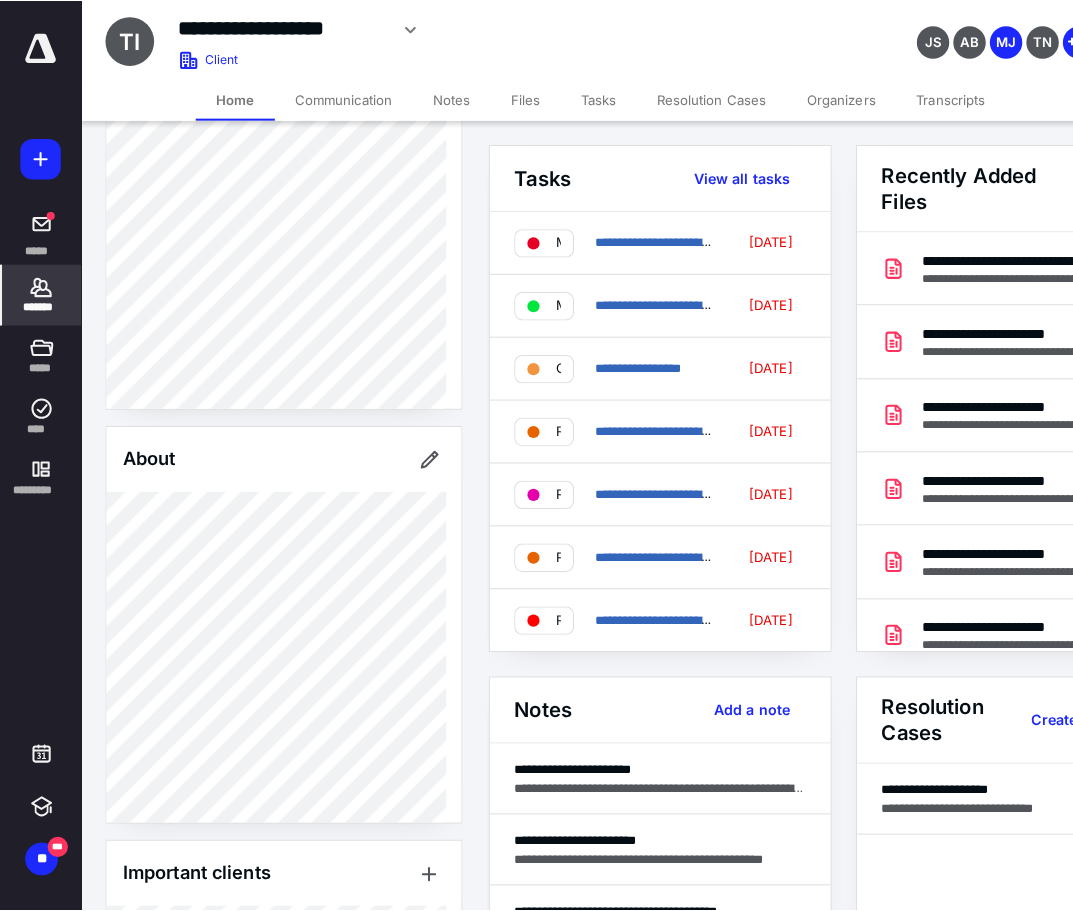 scroll, scrollTop: 200, scrollLeft: 0, axis: vertical 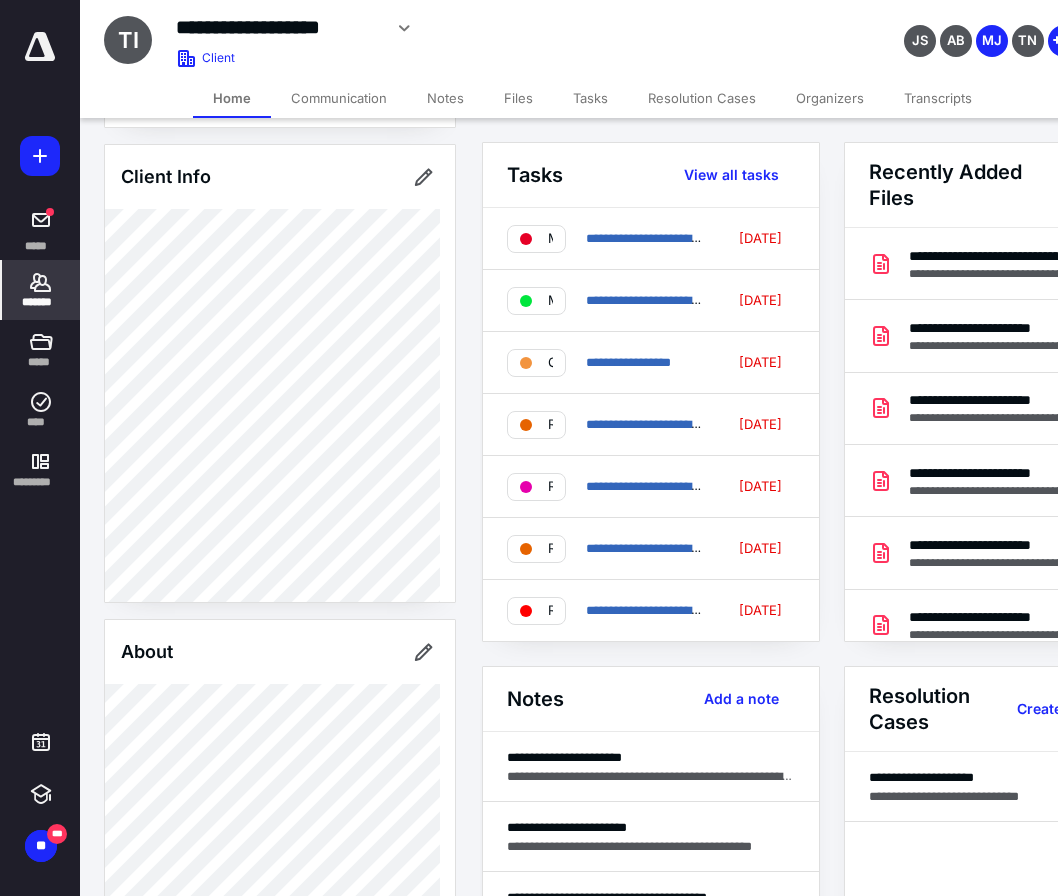 click on "**********" at bounding box center [462, 28] 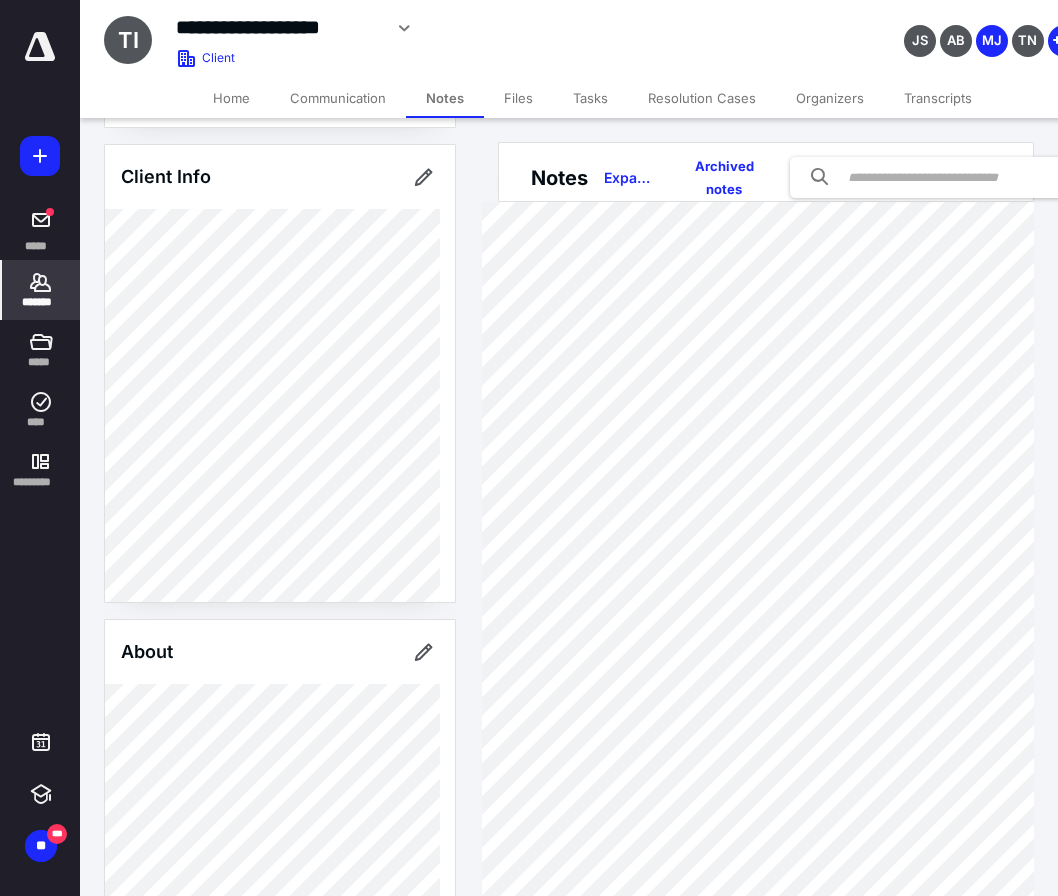 click on "JS AB MJ TN" at bounding box center [922, 28] 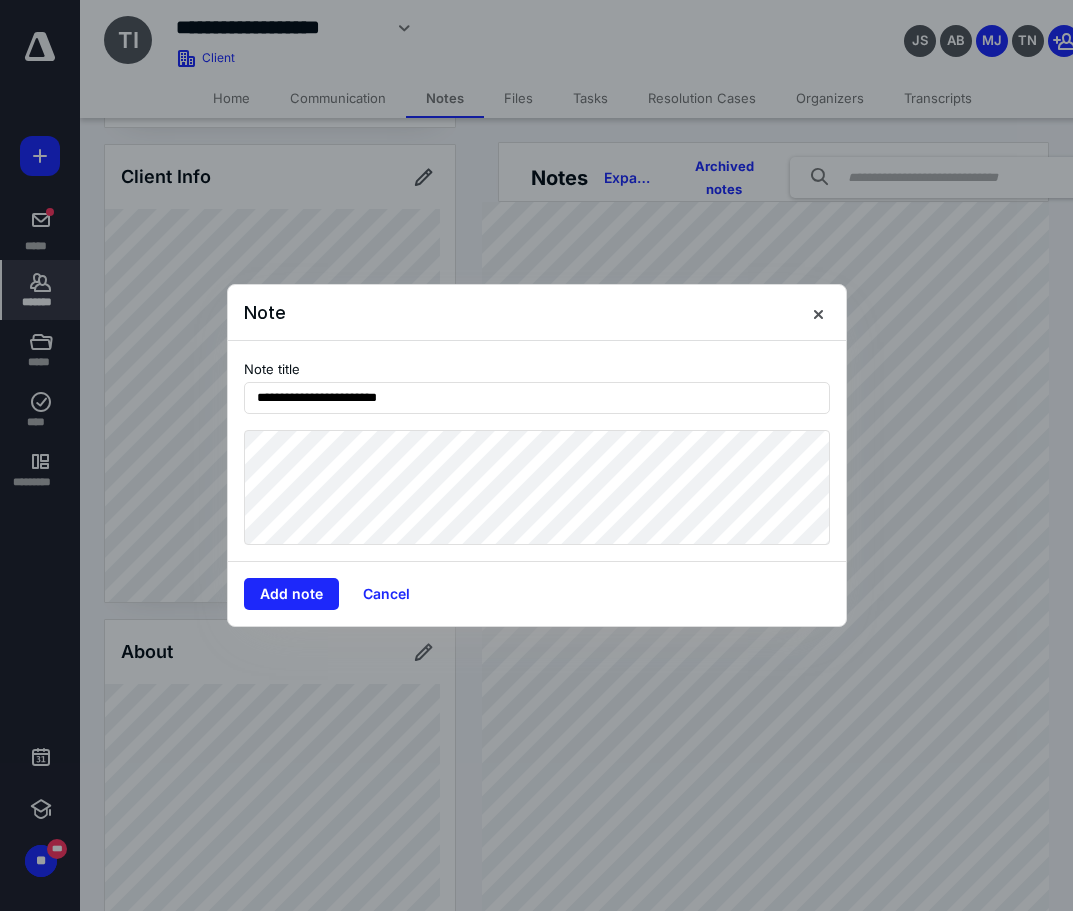 type on "**********" 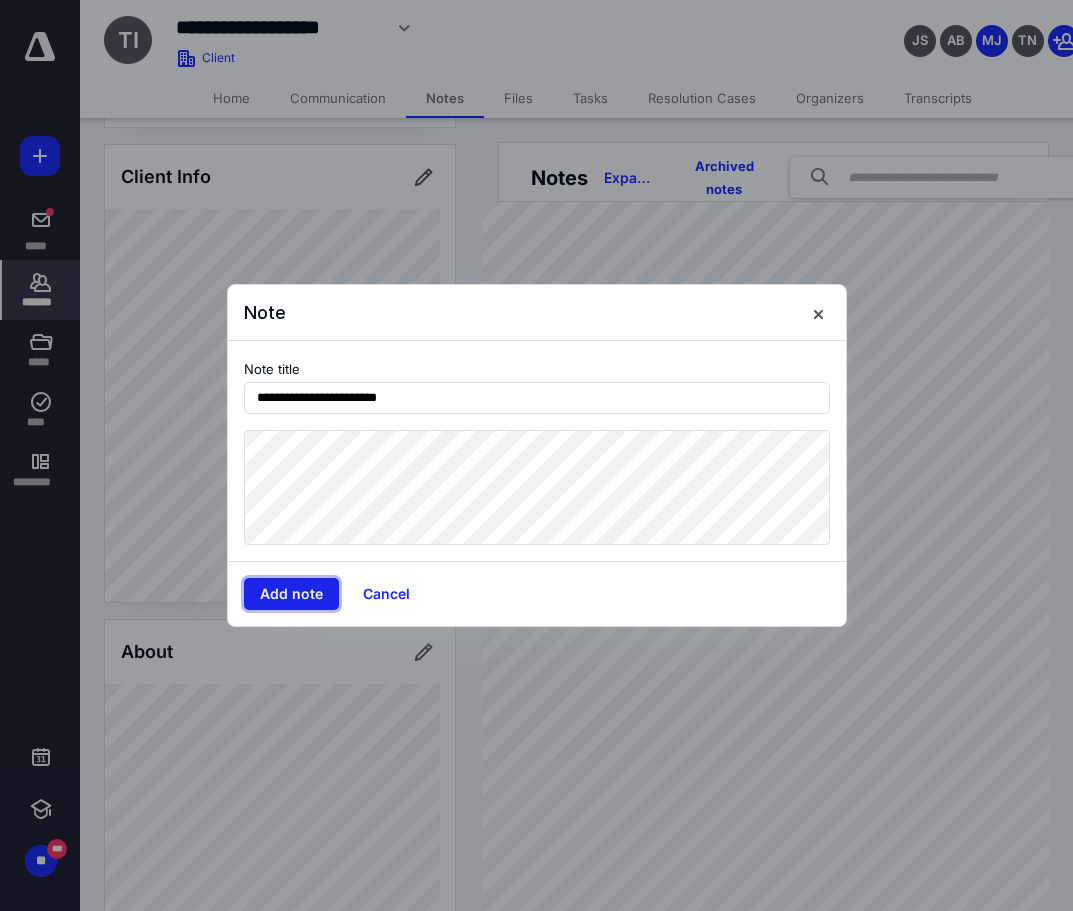 click on "Add note" at bounding box center (291, 594) 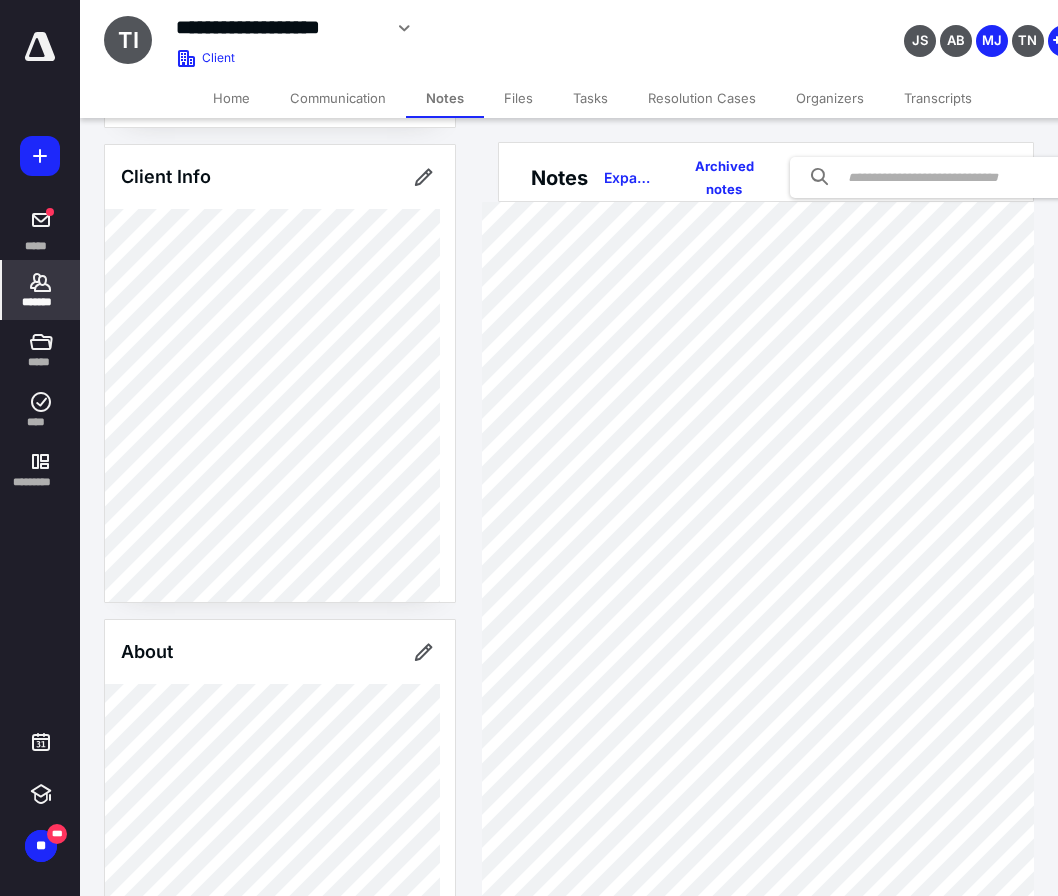 click on "Home" at bounding box center (231, 98) 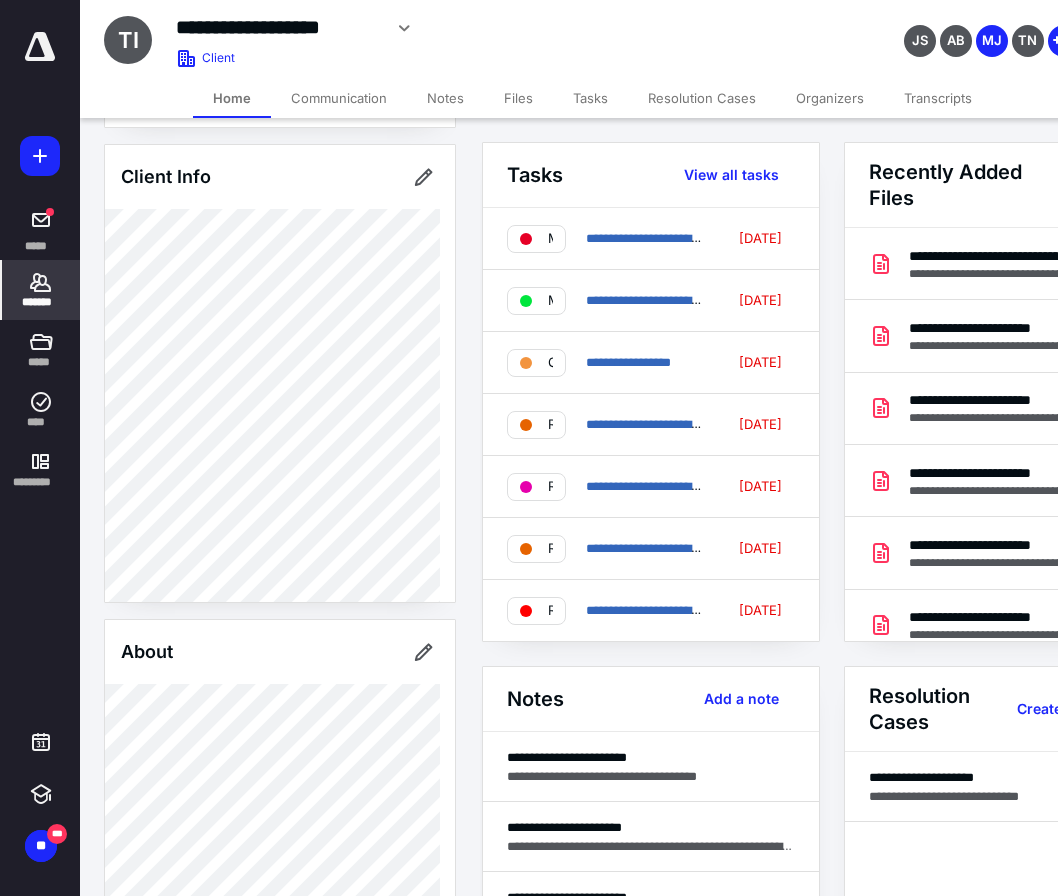 click 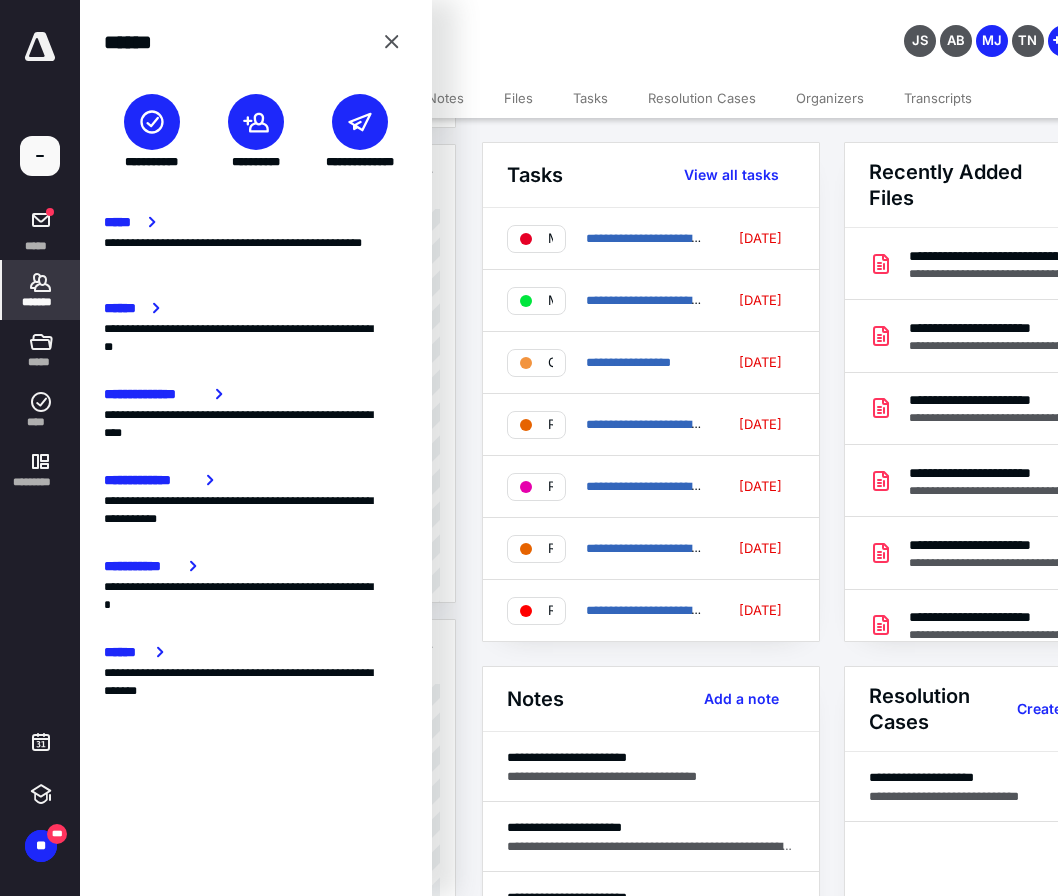 click 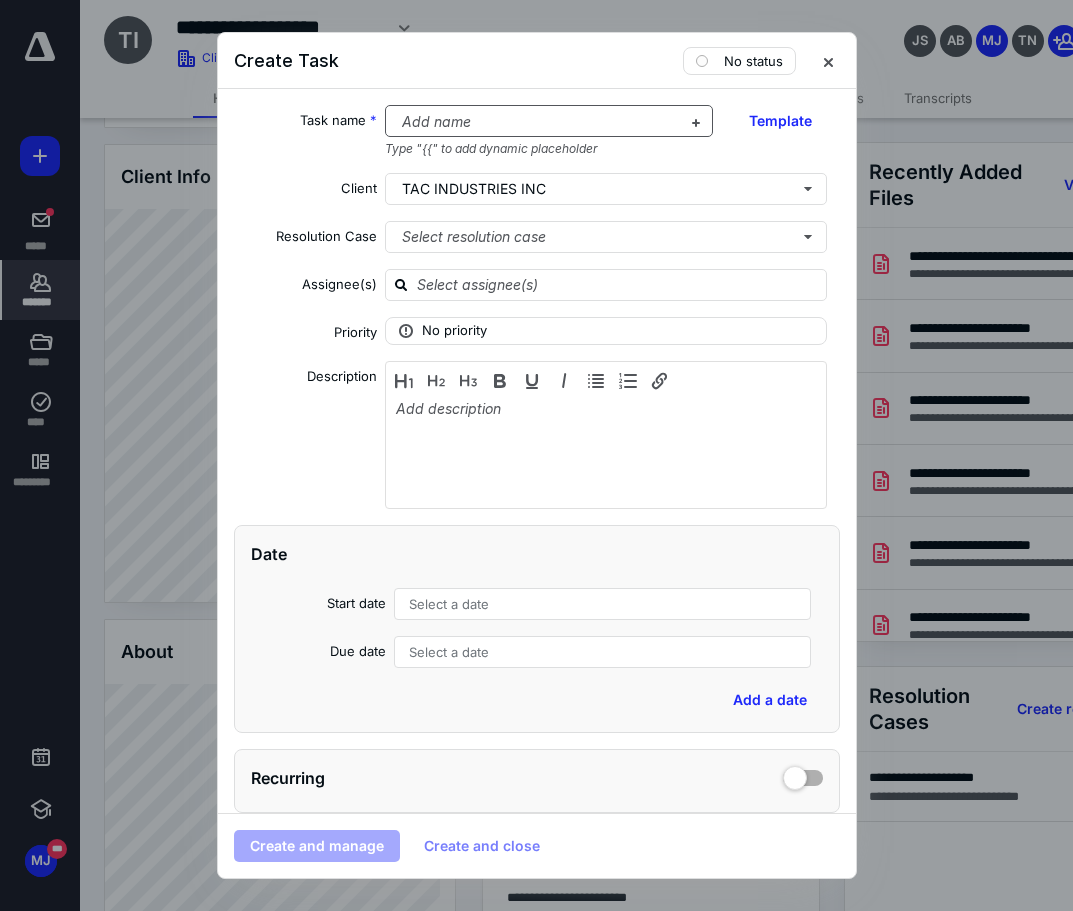 click at bounding box center (537, 122) 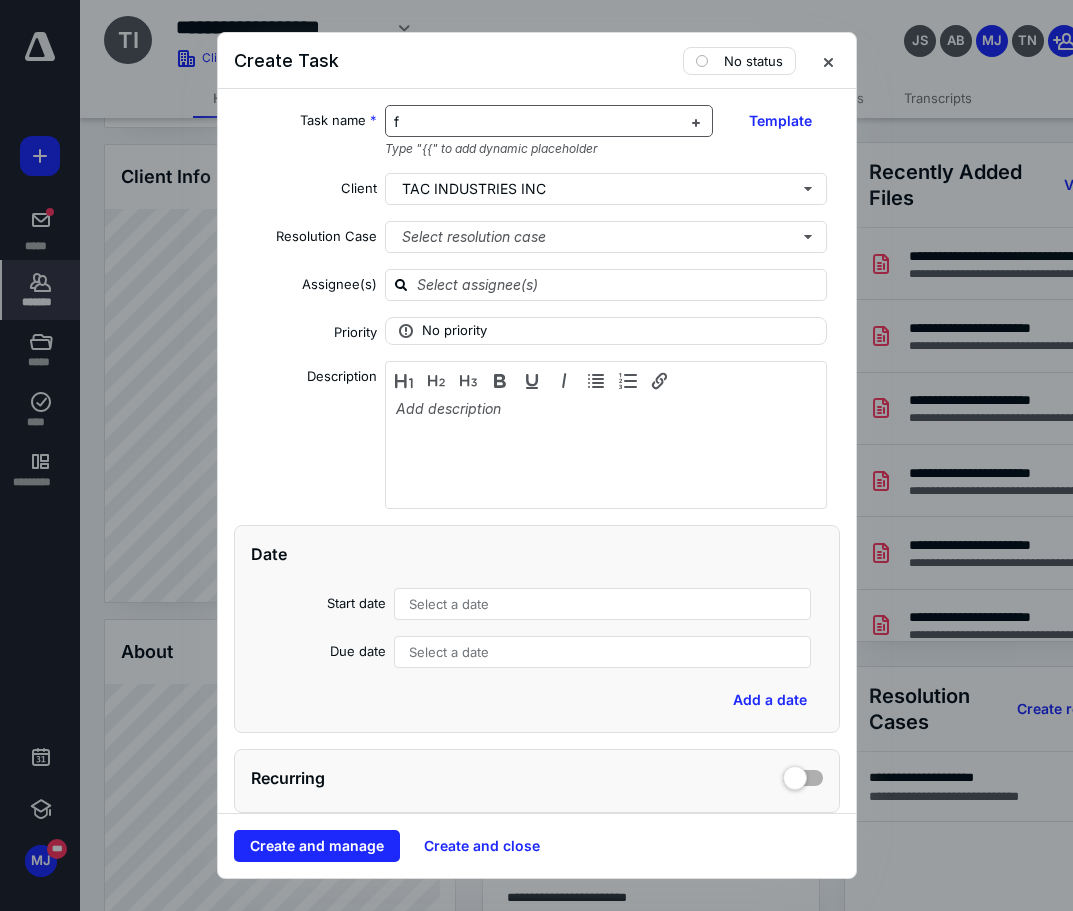 type 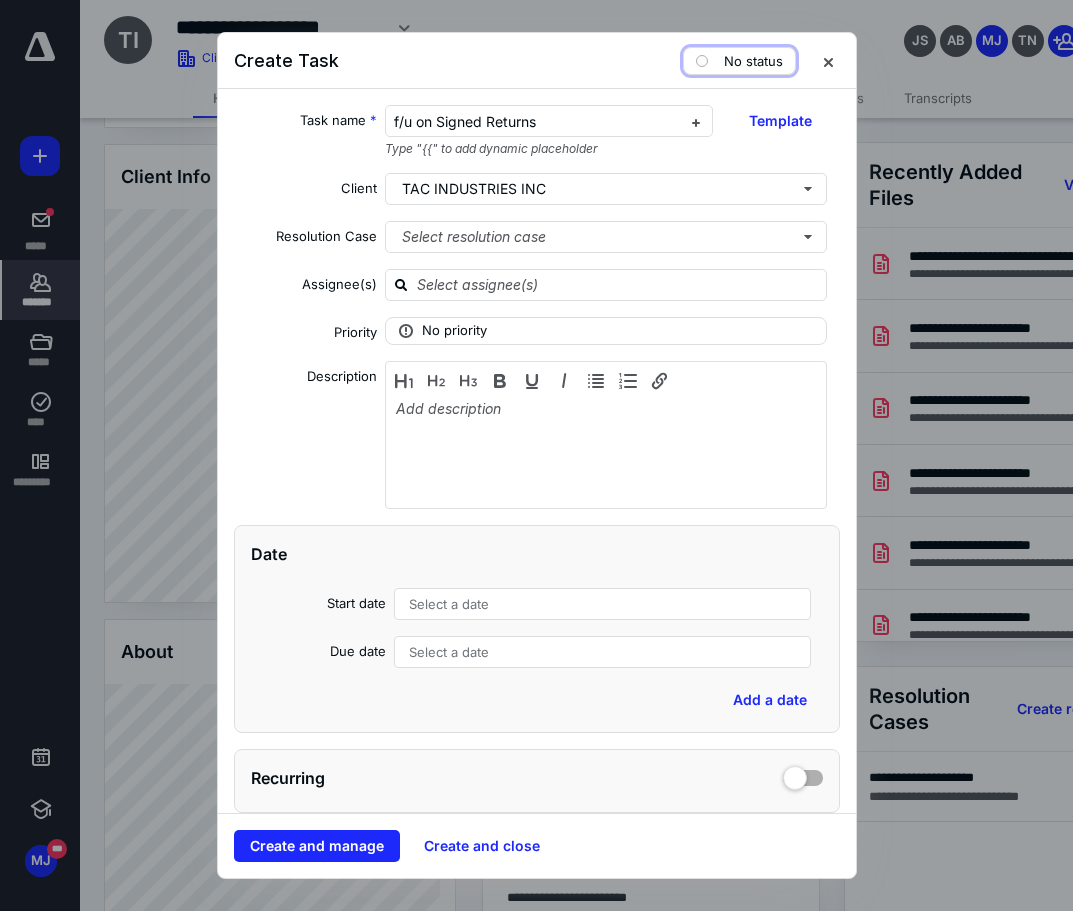 click on "No status" at bounding box center (739, 61) 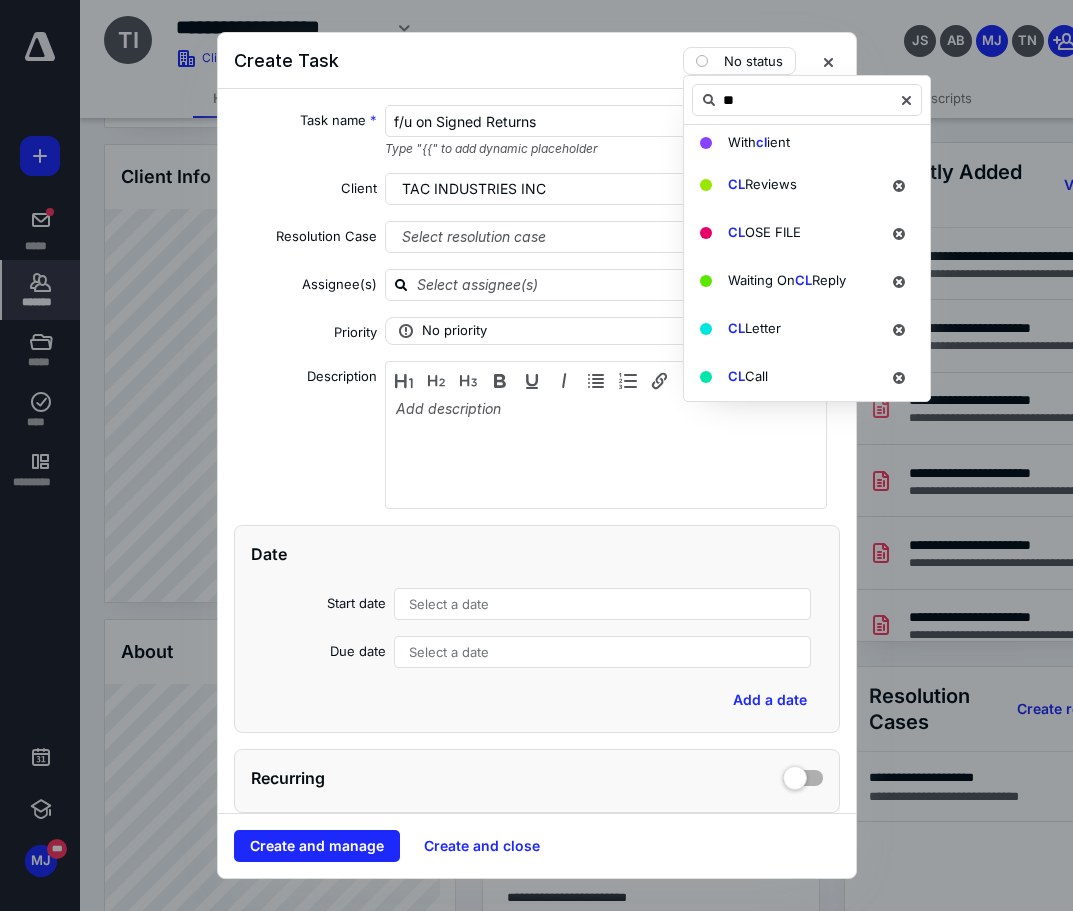 type on "**" 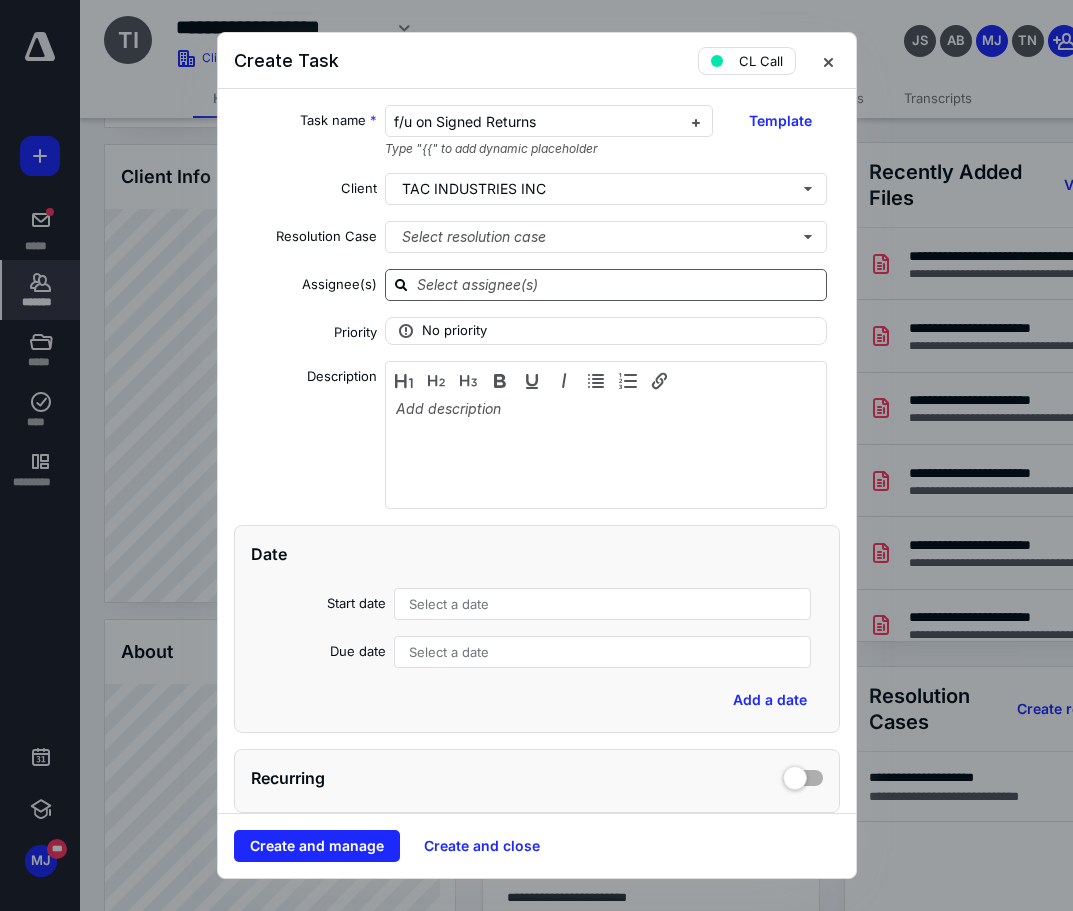 click at bounding box center [618, 284] 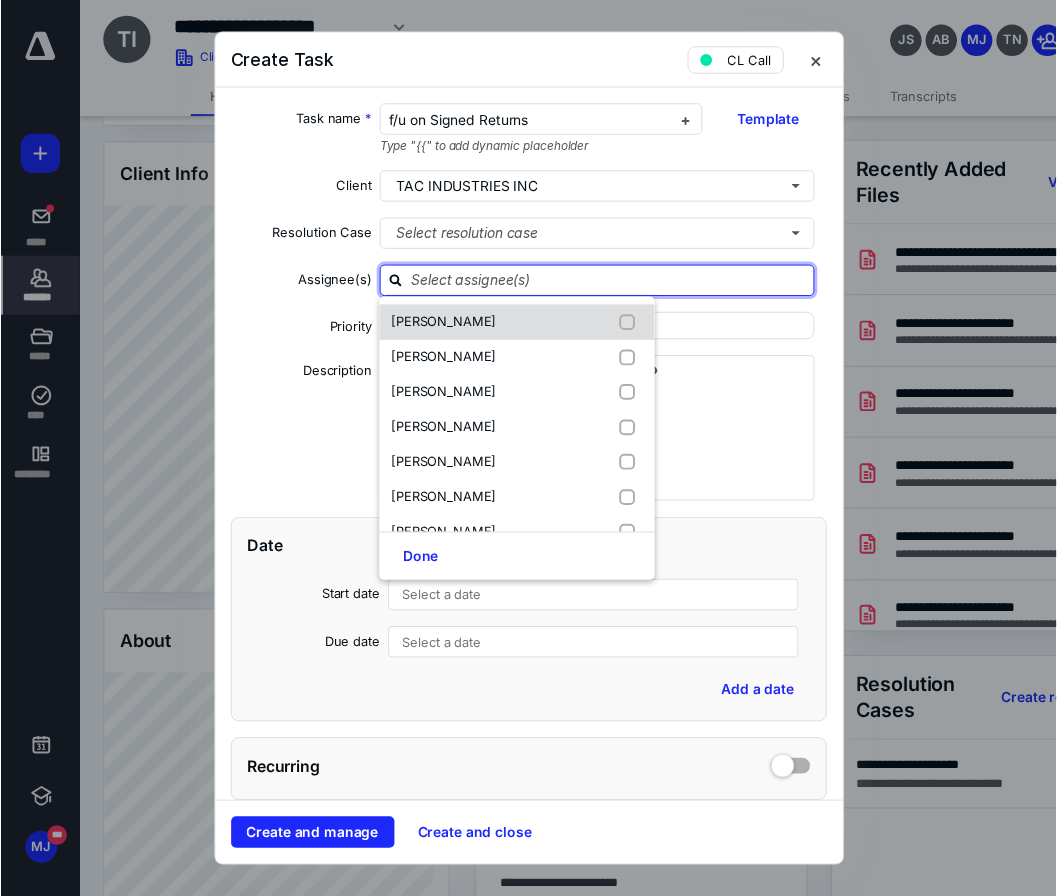 scroll, scrollTop: 200, scrollLeft: 0, axis: vertical 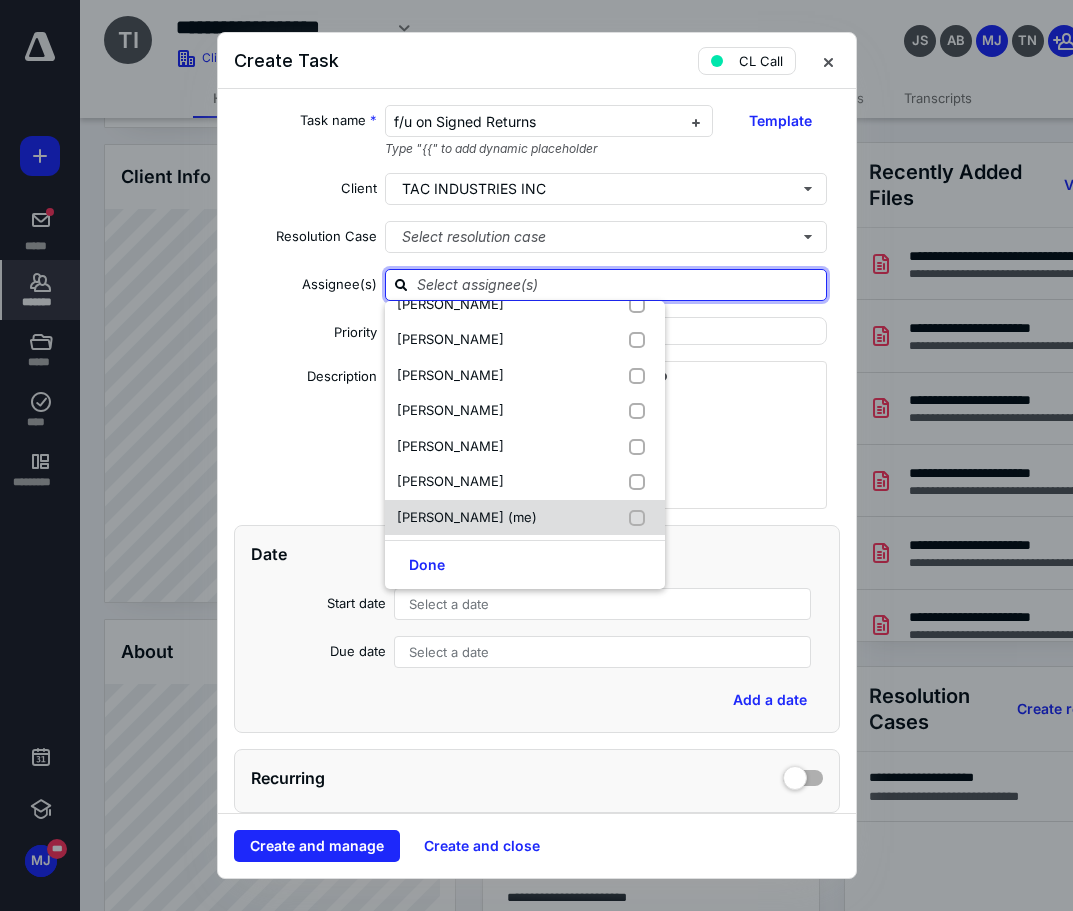 click on "[PERSON_NAME] (me)" at bounding box center [467, 517] 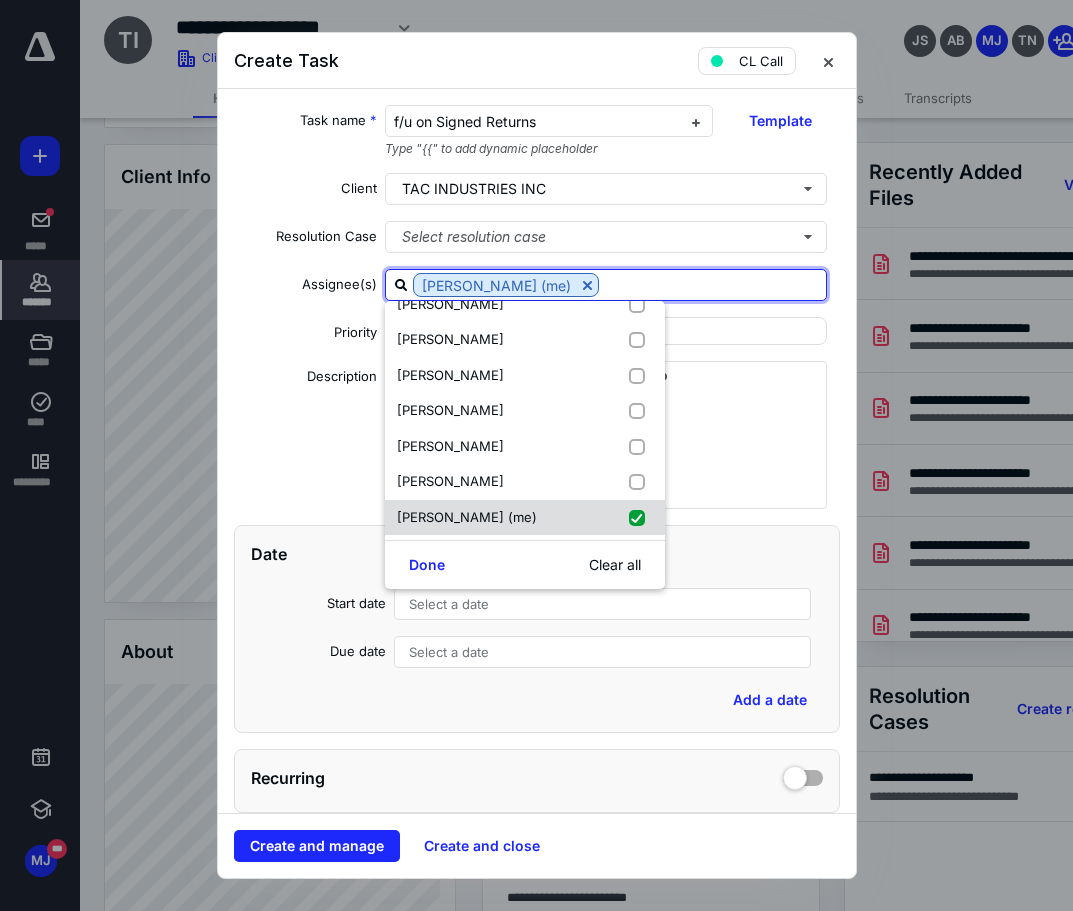 checkbox on "true" 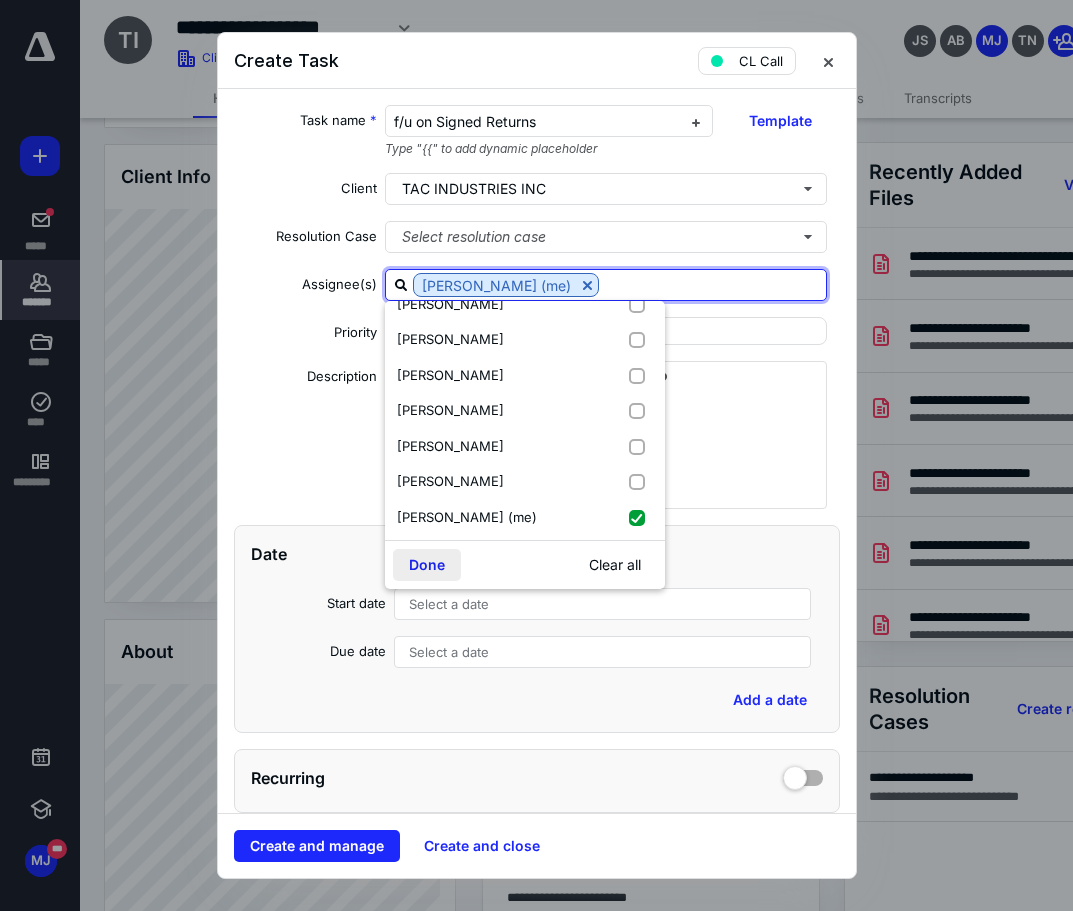 click on "Done" at bounding box center (427, 565) 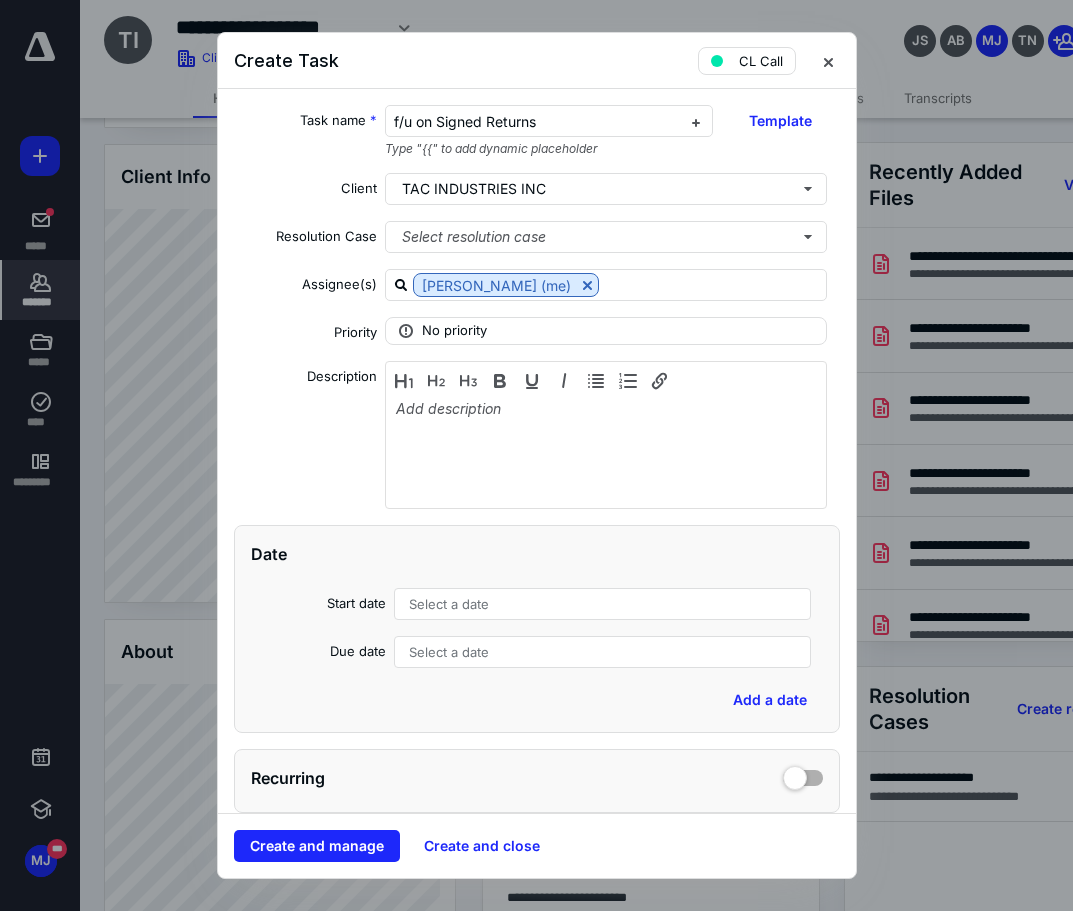 click on "Select a date" at bounding box center (449, 652) 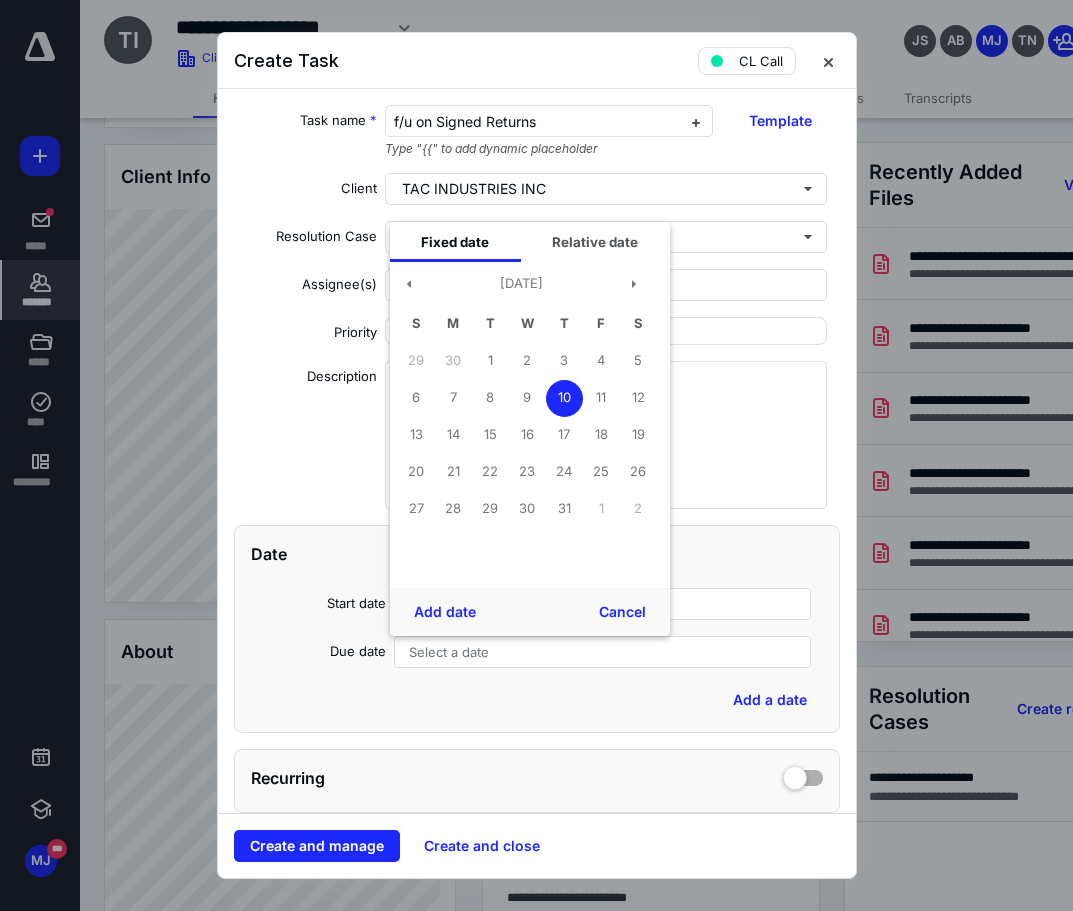 click on "10" at bounding box center (564, 398) 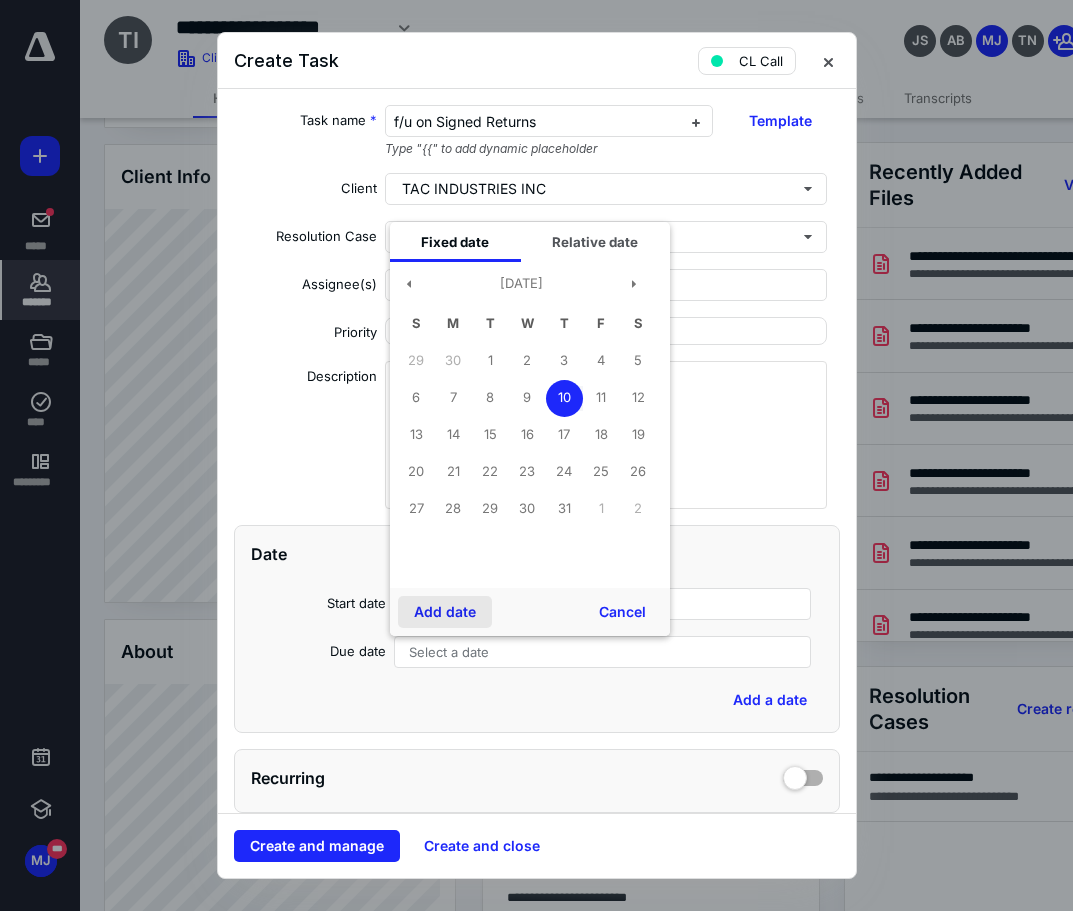 click on "Add date" at bounding box center (445, 612) 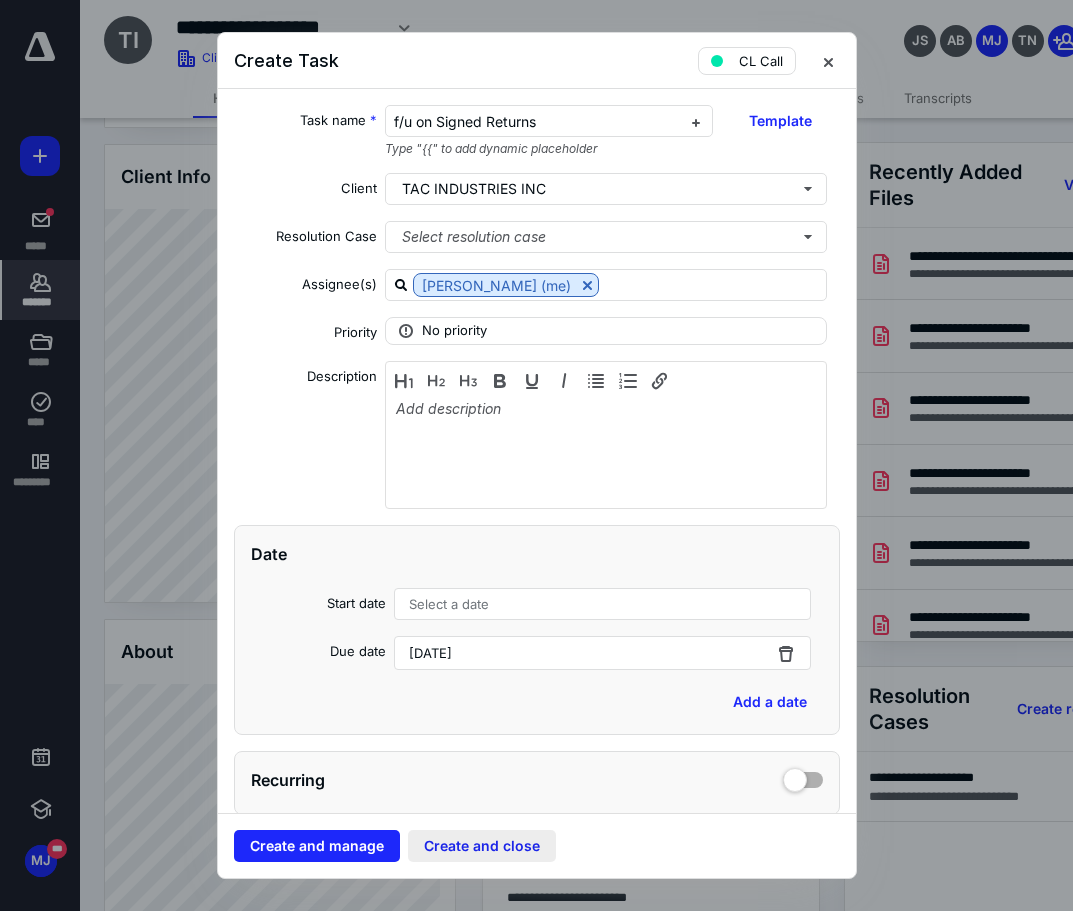 click on "Create and close" at bounding box center (482, 846) 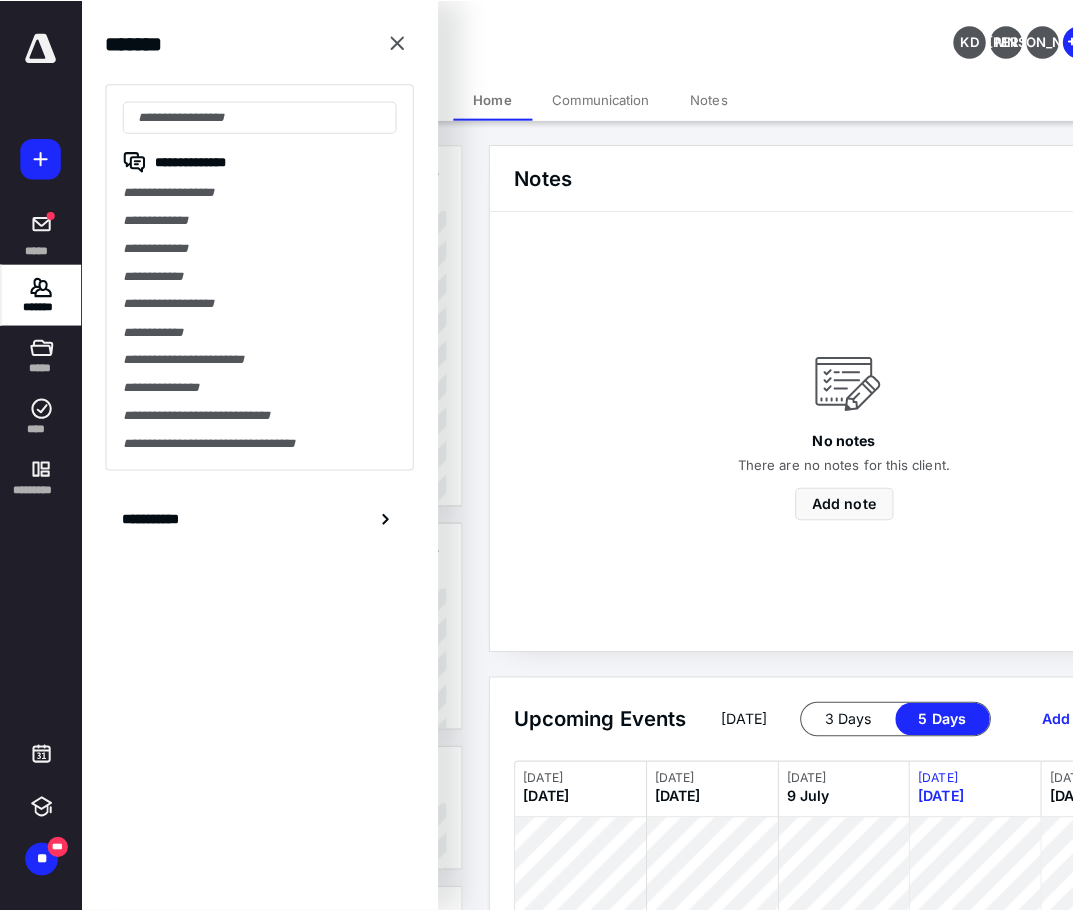 scroll, scrollTop: 0, scrollLeft: 0, axis: both 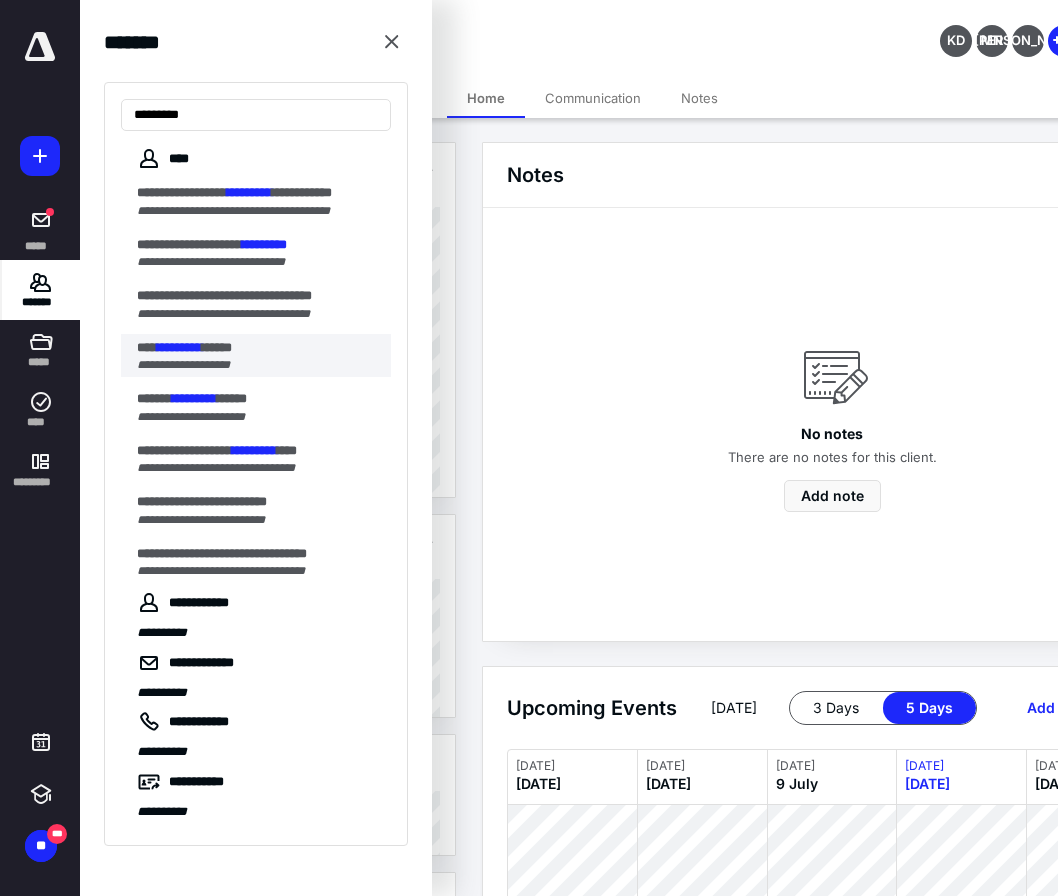 type on "*********" 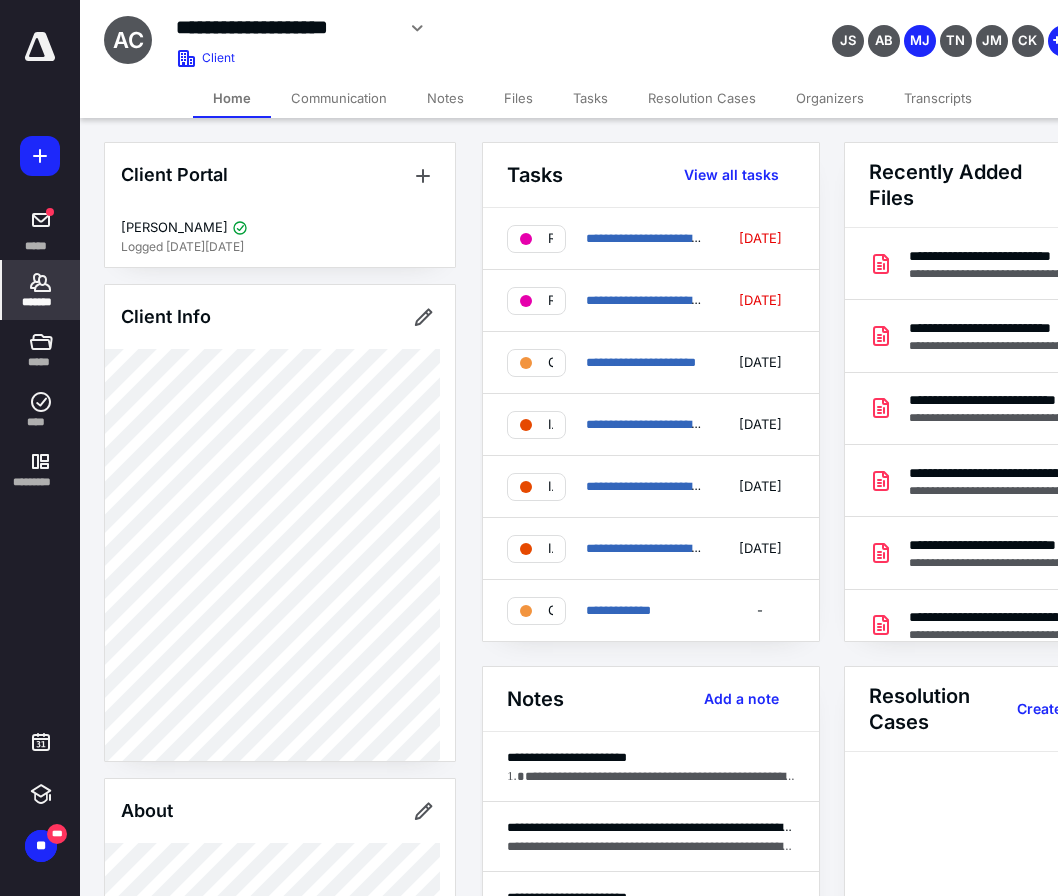 click on "**********" at bounding box center (426, 35) 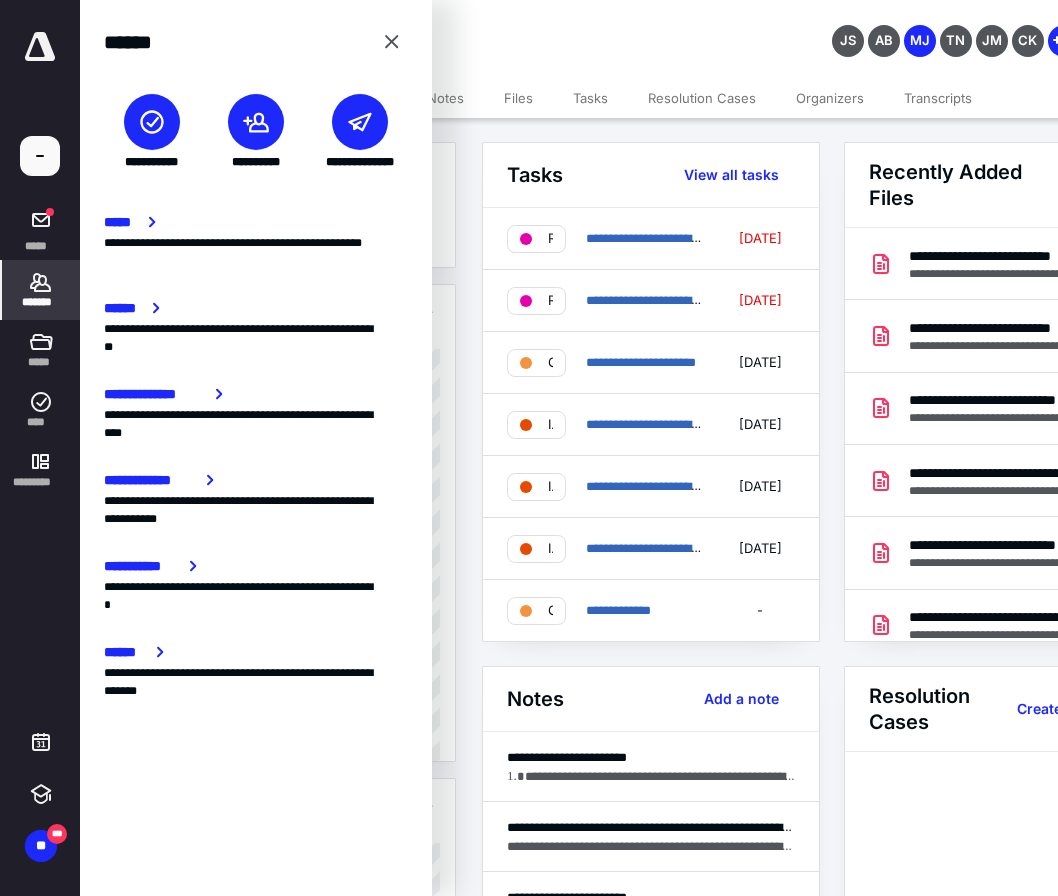 click at bounding box center (152, 122) 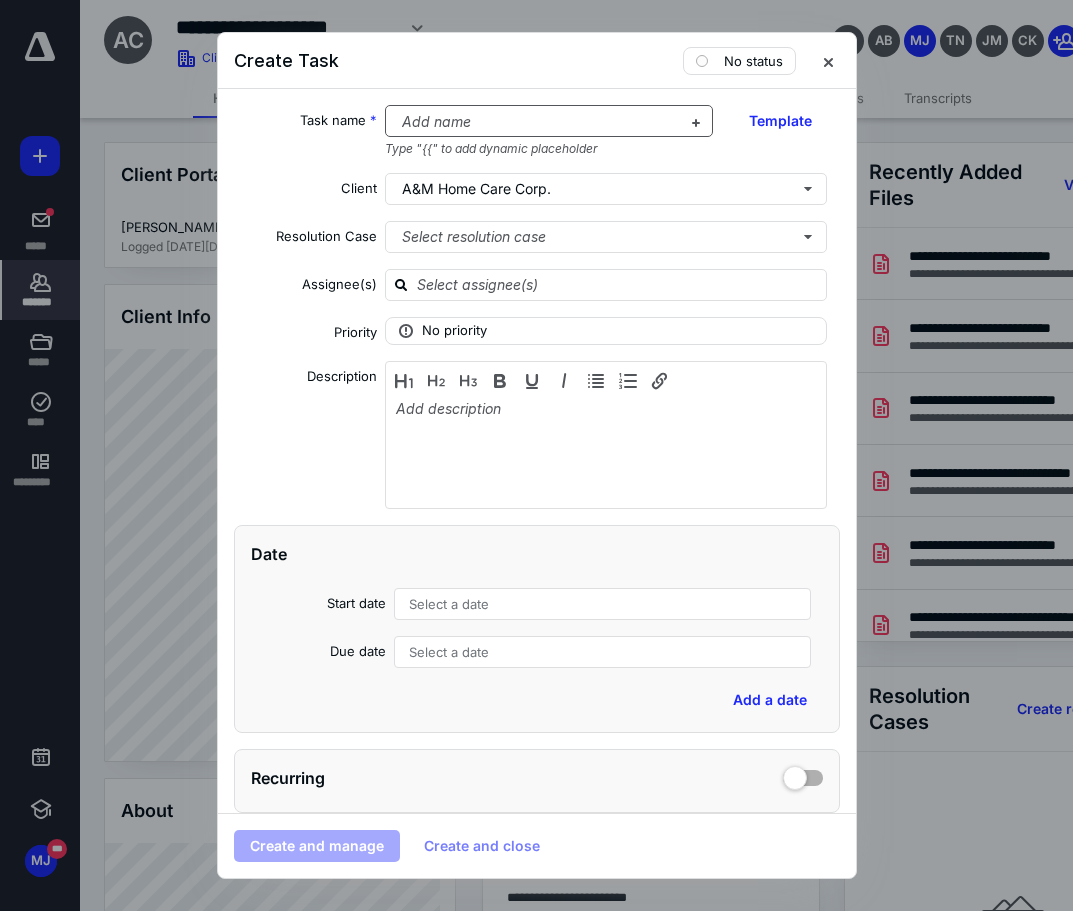 click at bounding box center [537, 122] 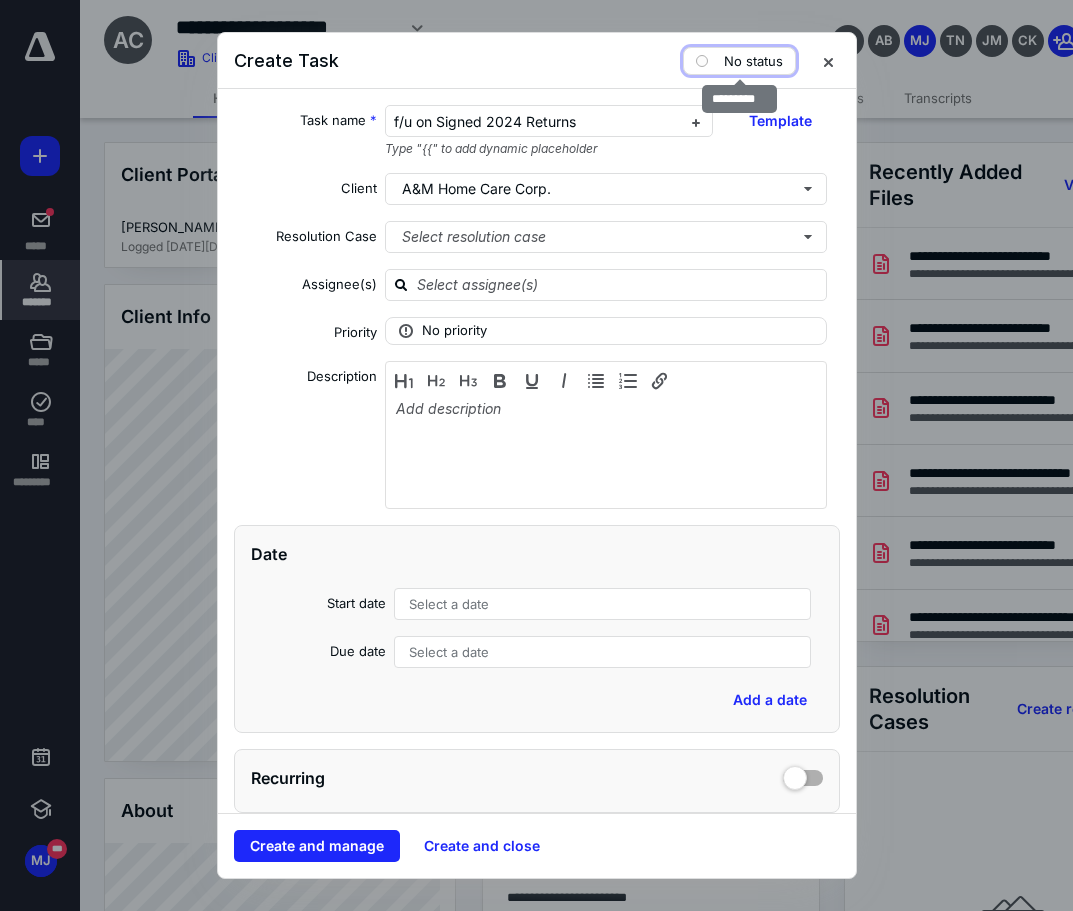 click on "No status" at bounding box center [739, 61] 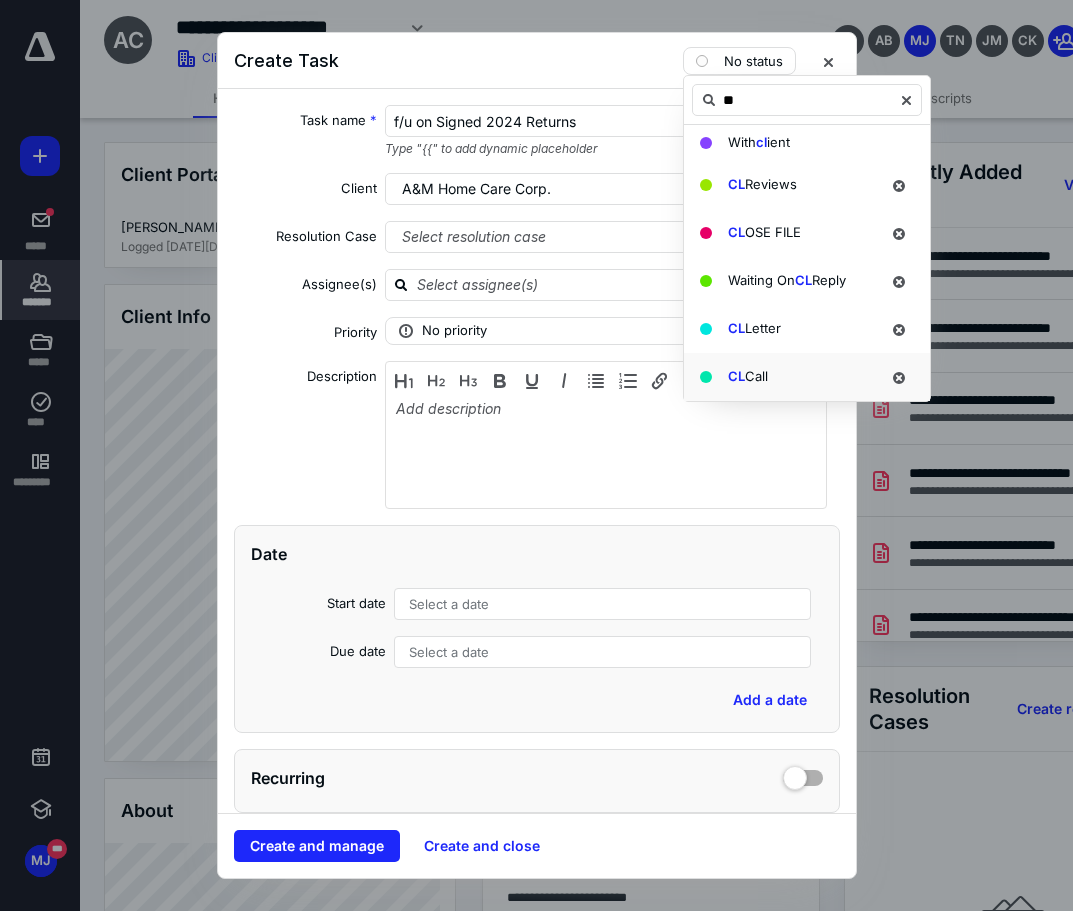 type on "**" 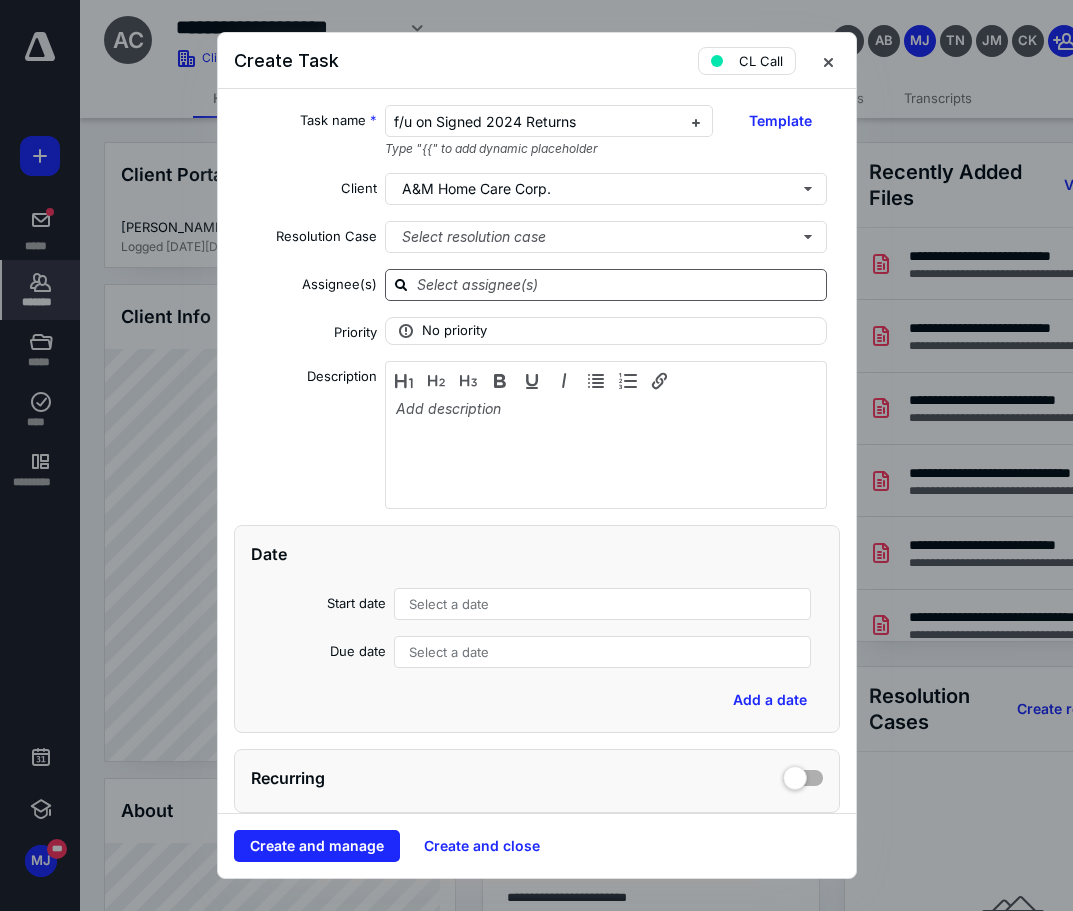 click at bounding box center [618, 284] 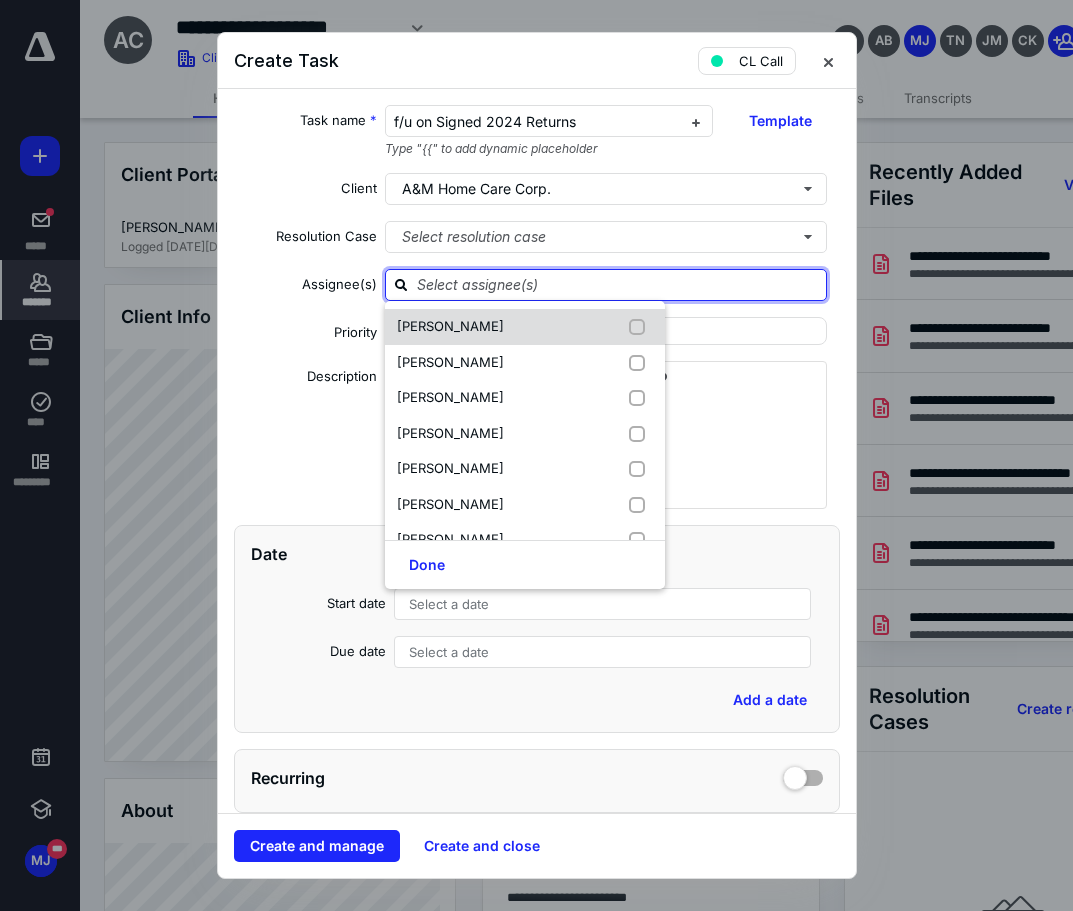 click on "[PERSON_NAME]" at bounding box center (450, 327) 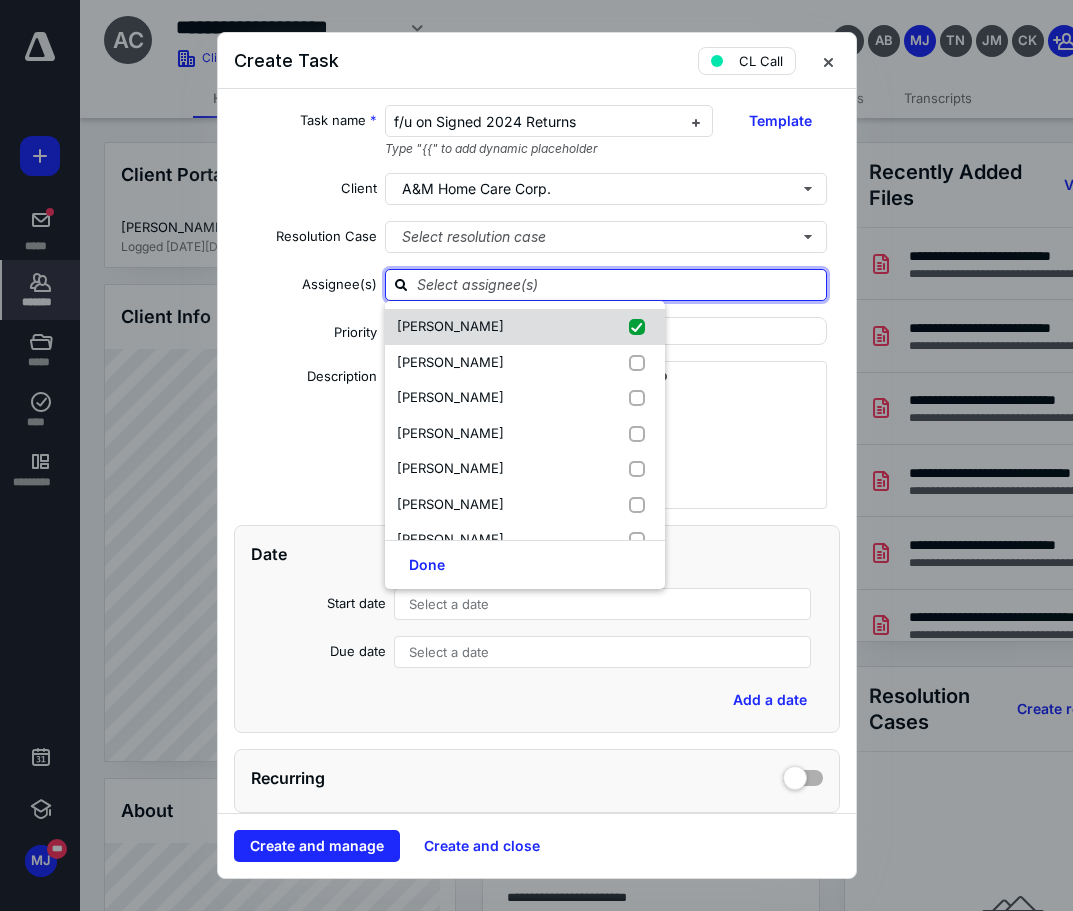 checkbox on "true" 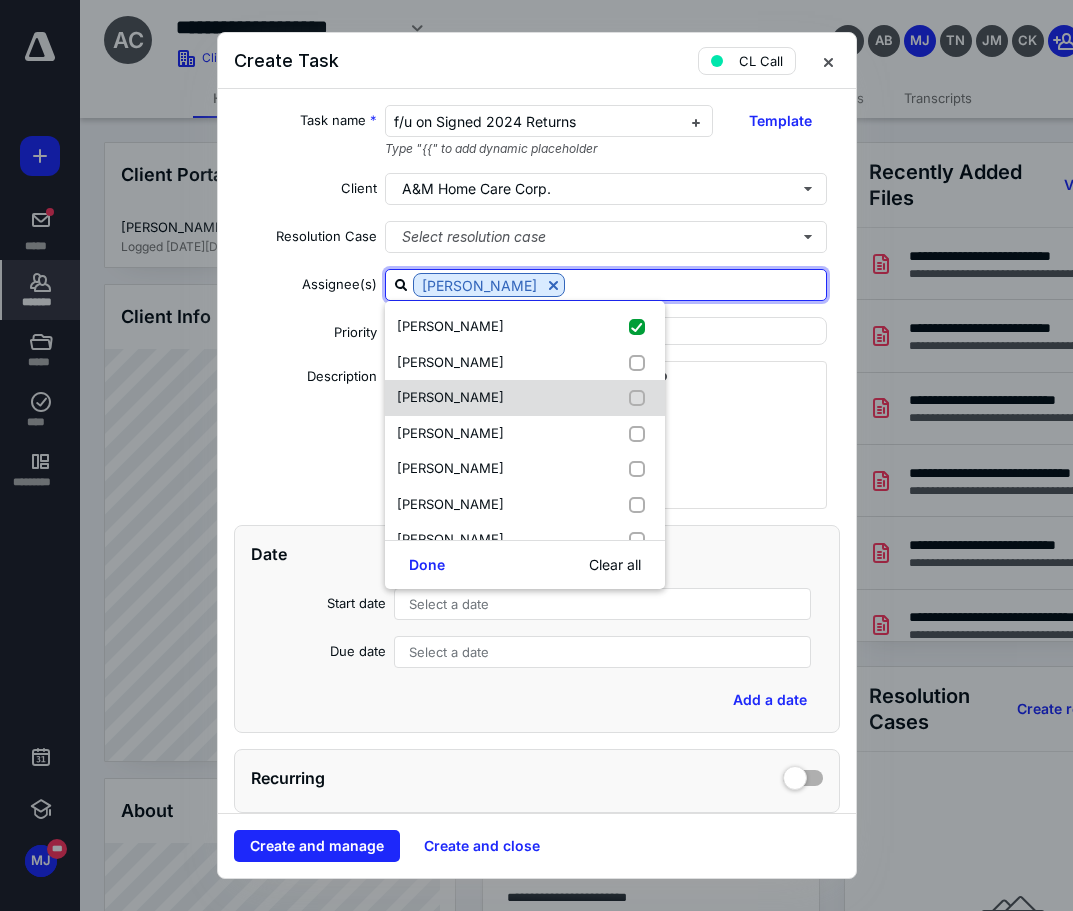 scroll, scrollTop: 200, scrollLeft: 0, axis: vertical 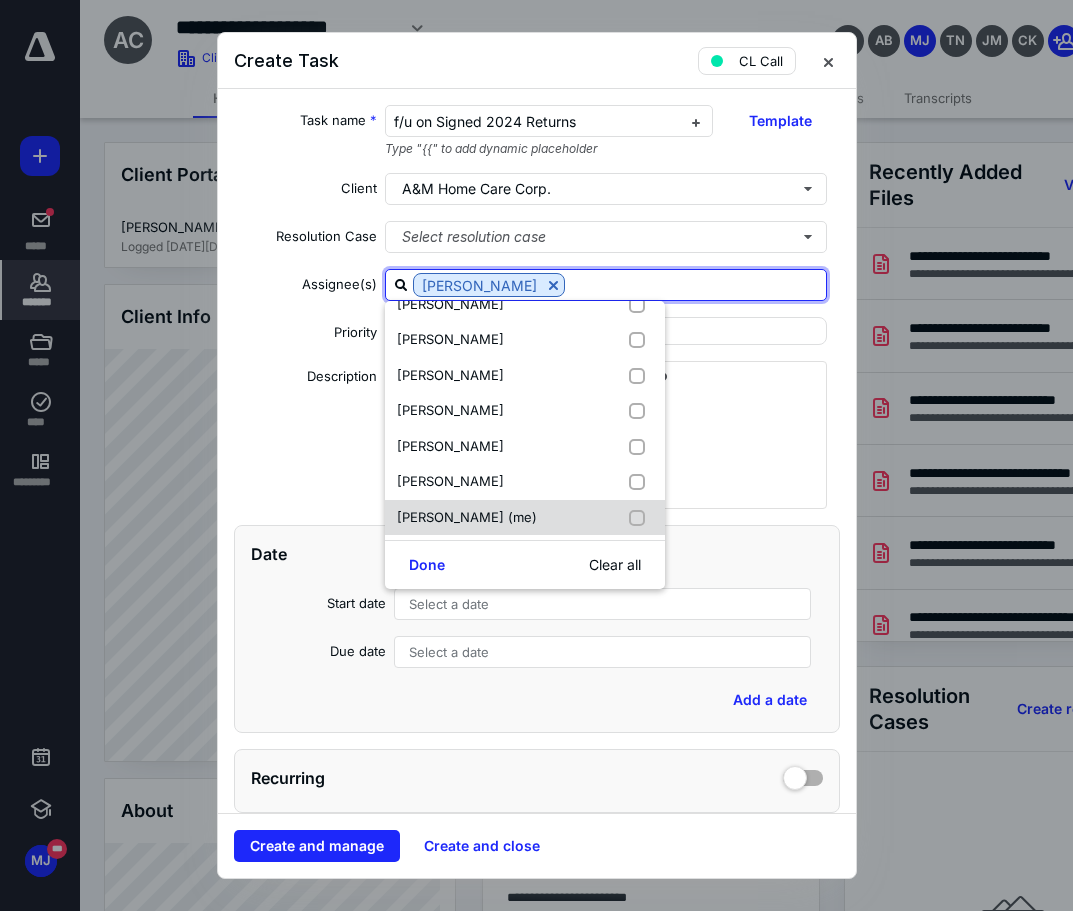 click on "[PERSON_NAME] (me)" at bounding box center [525, 518] 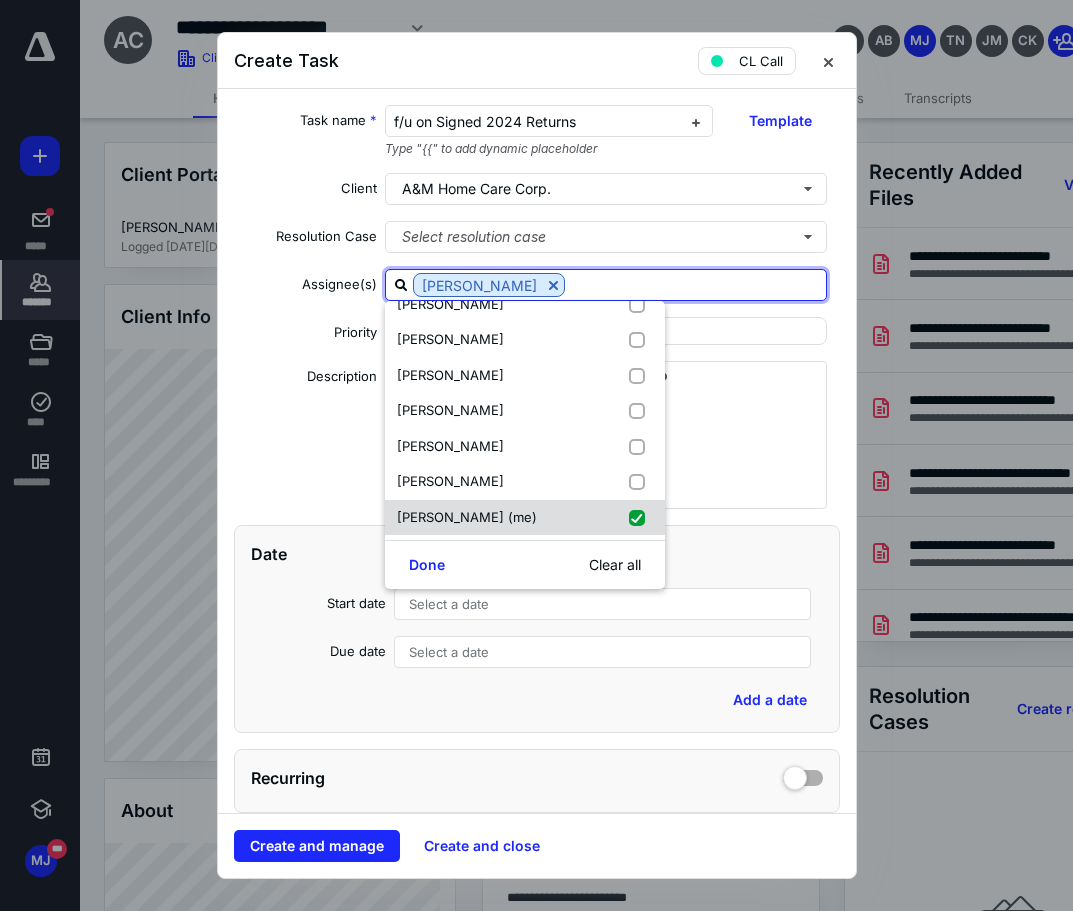 checkbox on "true" 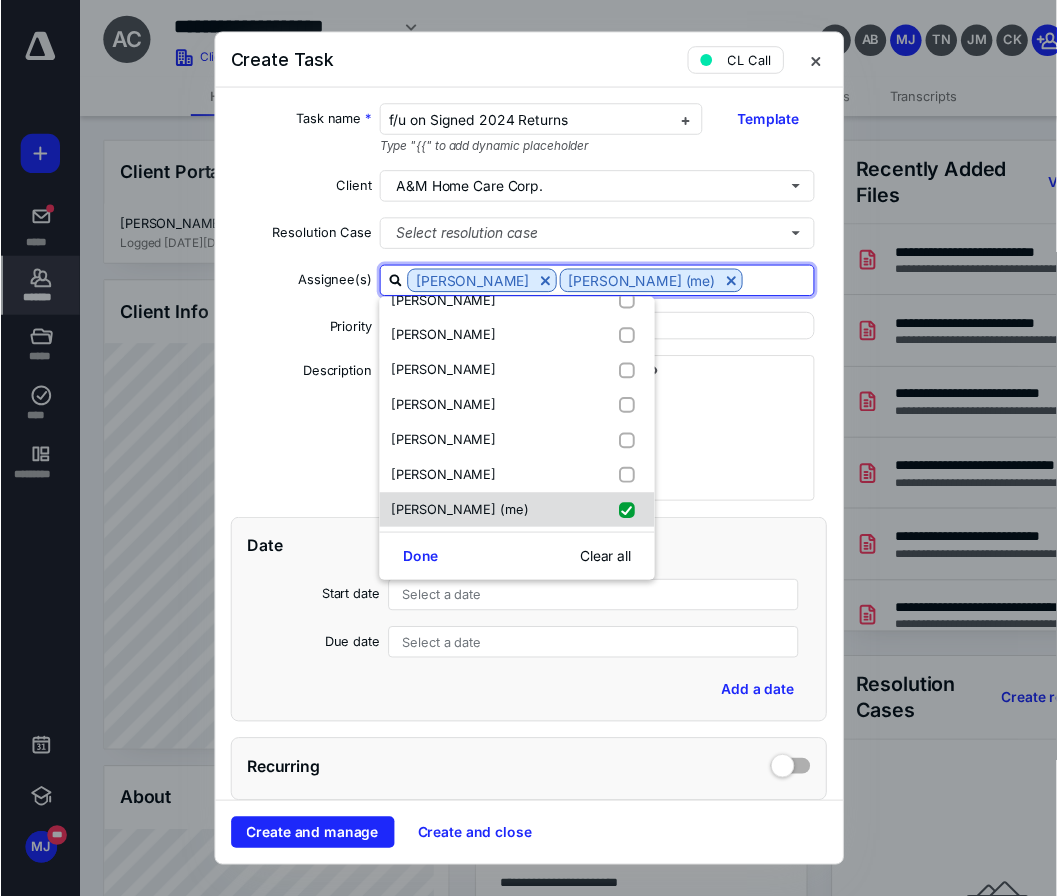 scroll, scrollTop: 345, scrollLeft: 0, axis: vertical 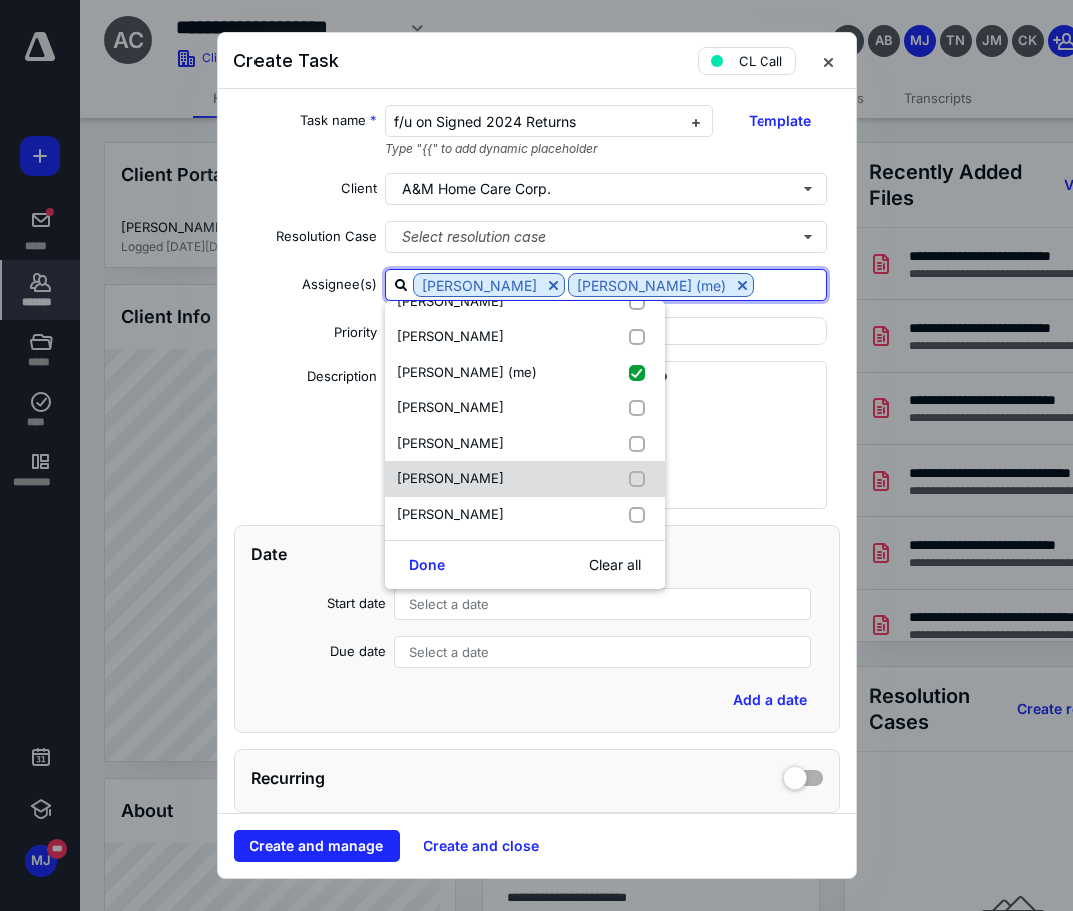 click on "[PERSON_NAME]" at bounding box center [450, 478] 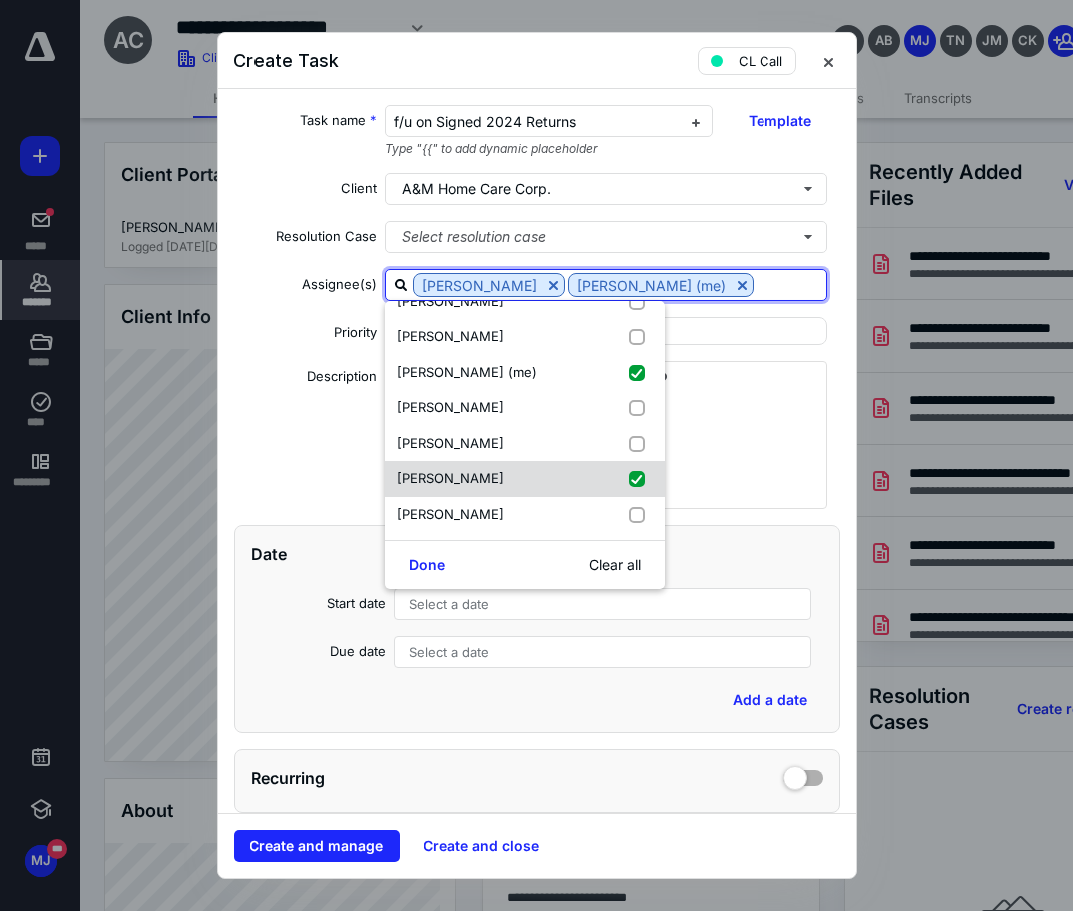 checkbox on "true" 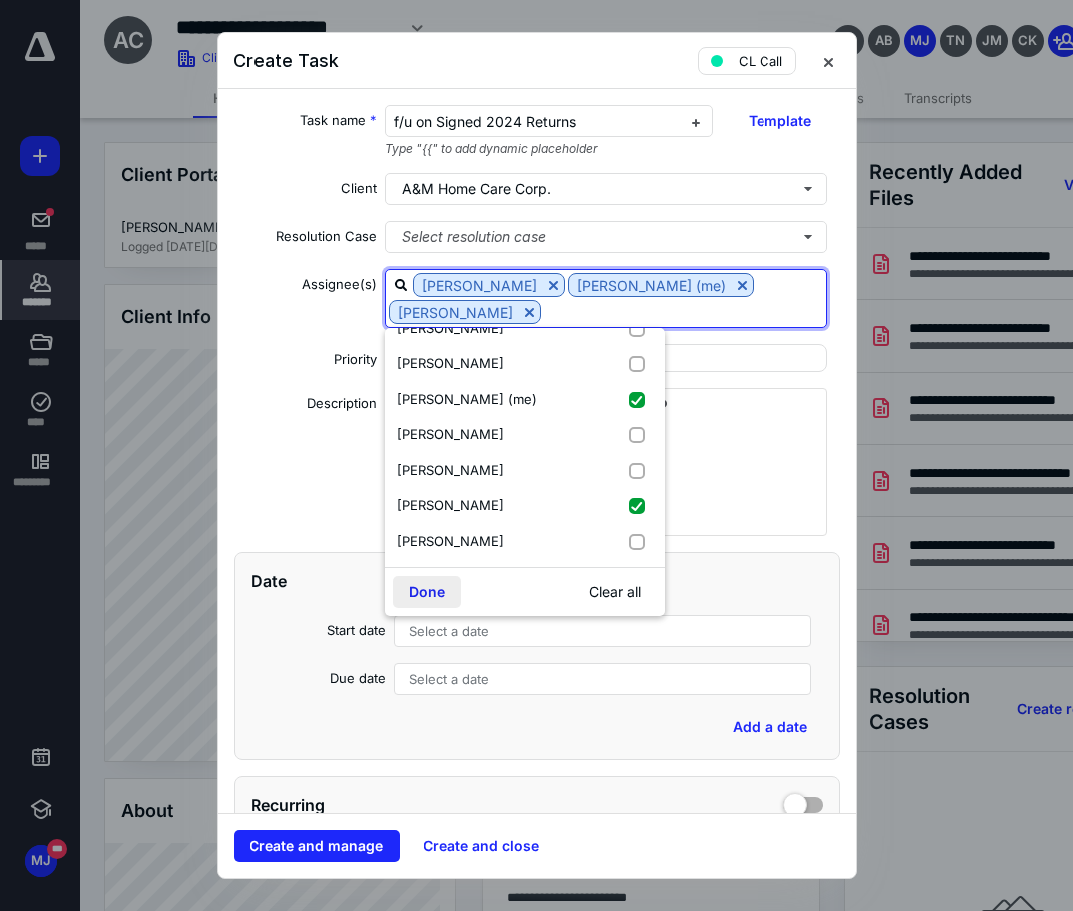 click on "Done" at bounding box center [427, 592] 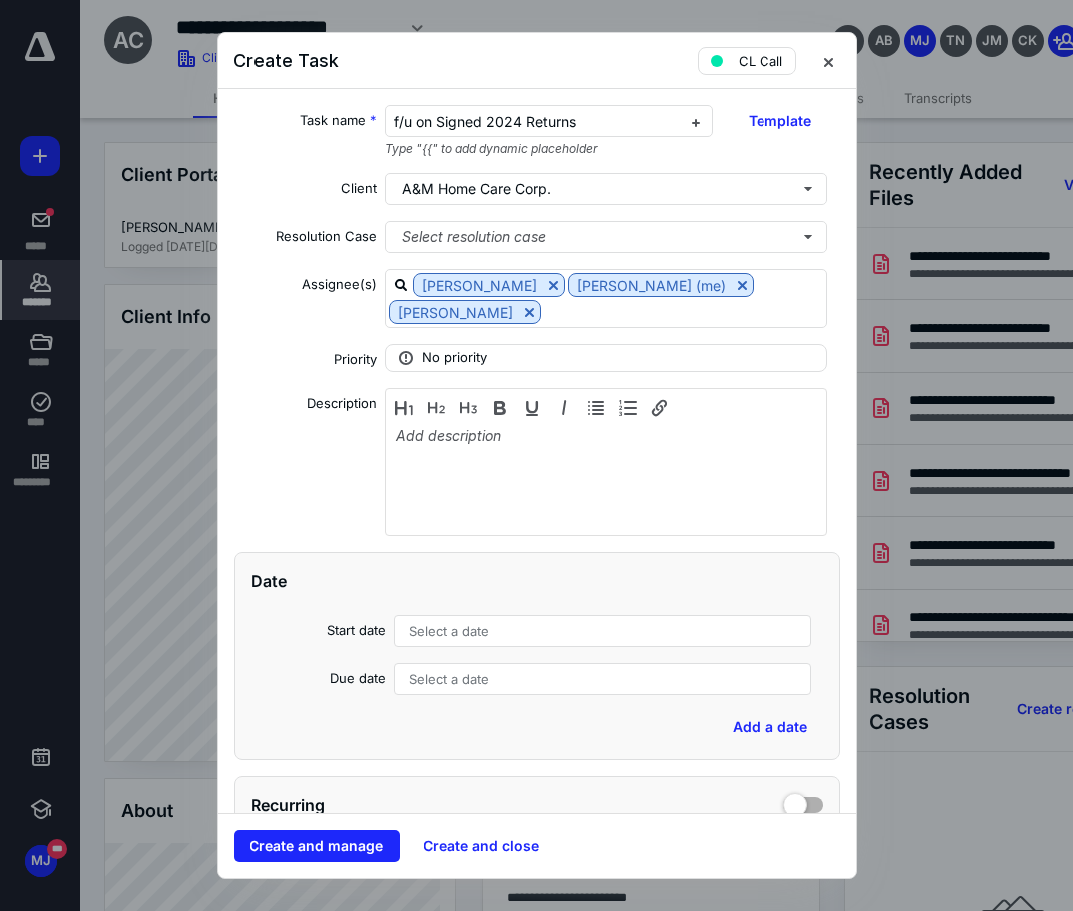 click on "Select a date" at bounding box center [603, 679] 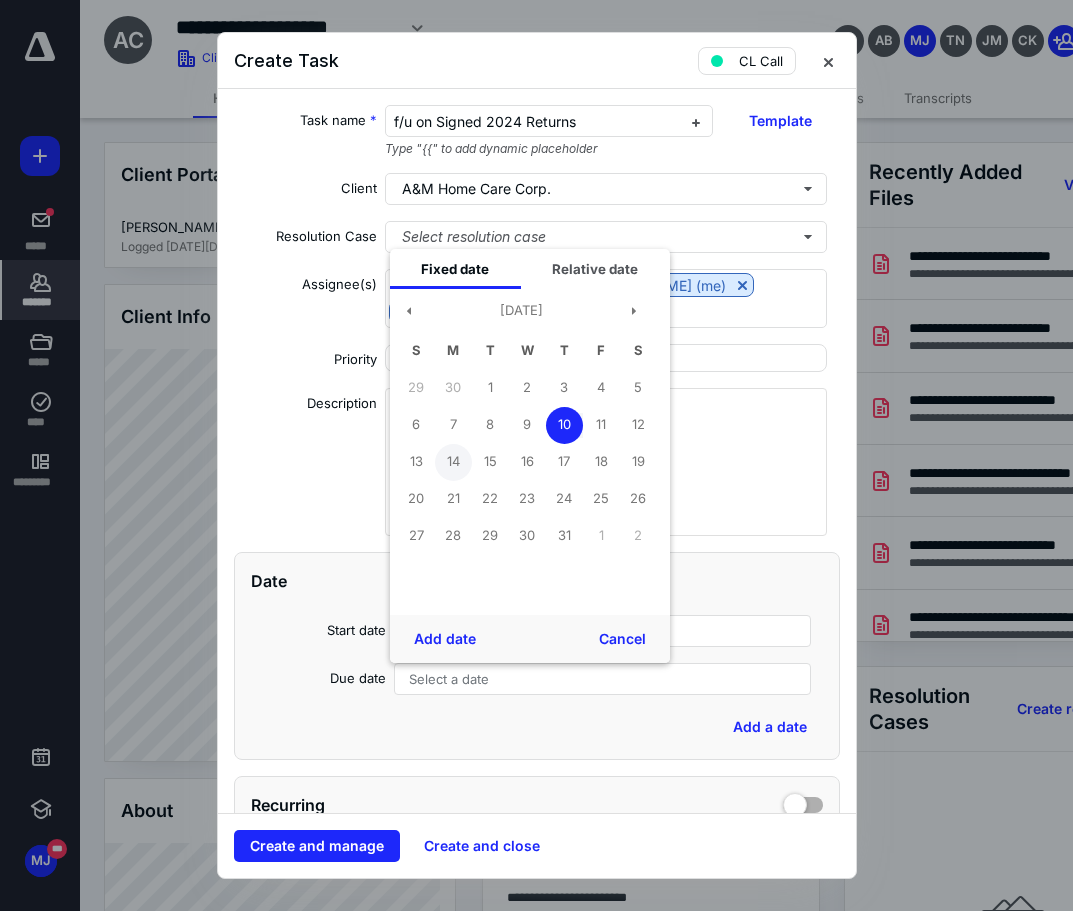 click on "14" at bounding box center (453, 462) 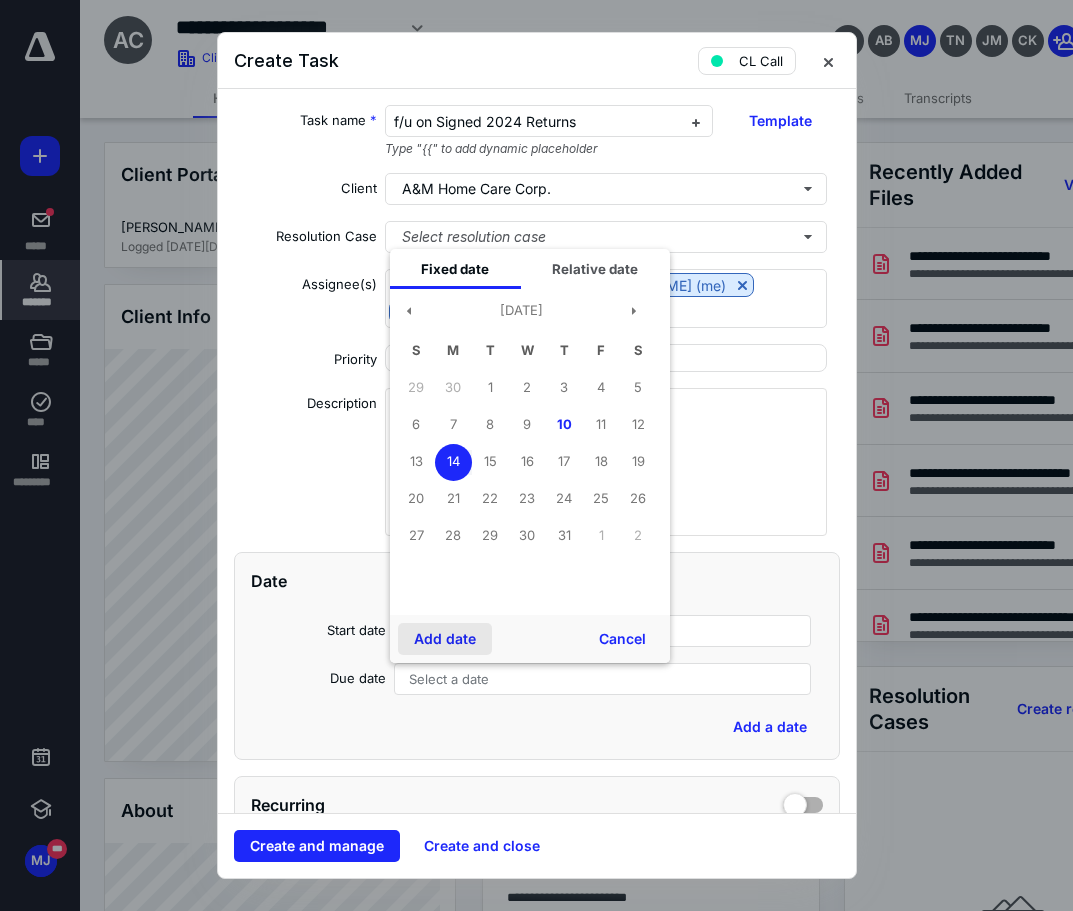 click on "Add date" at bounding box center [445, 639] 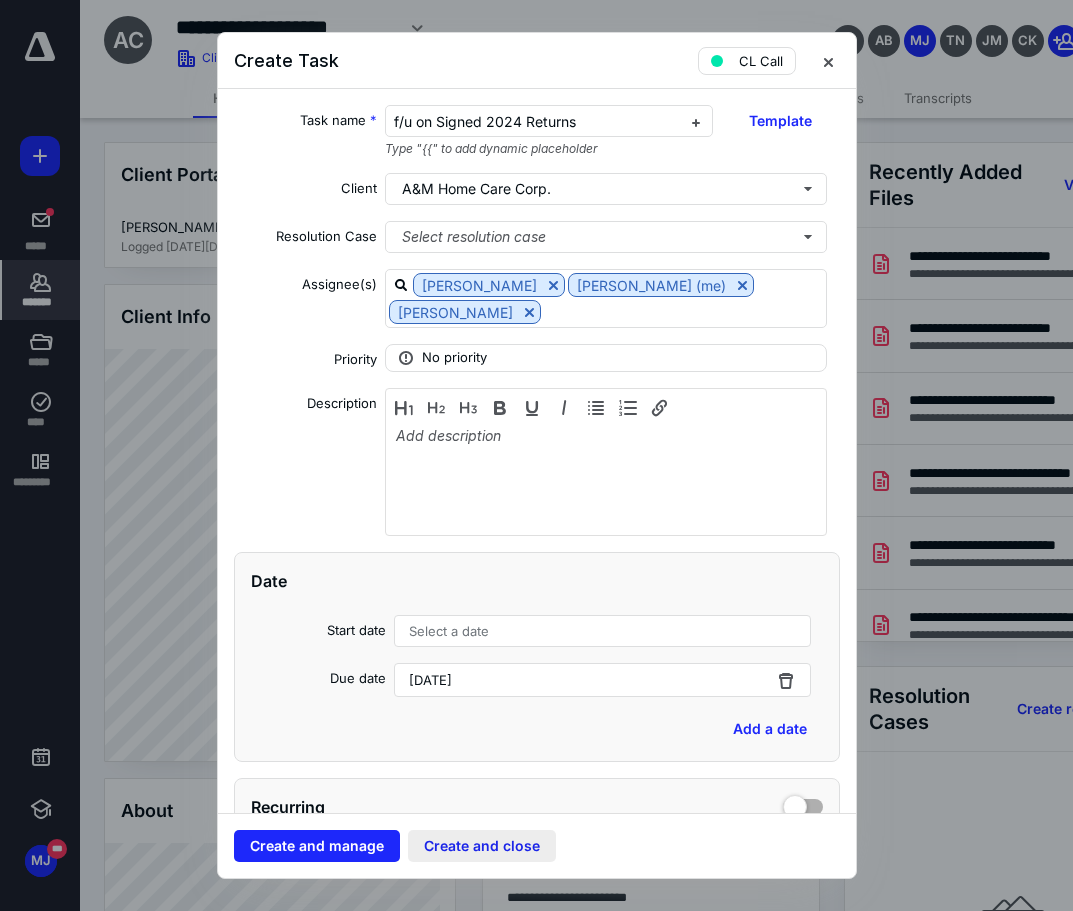 click on "Create and close" at bounding box center [482, 846] 